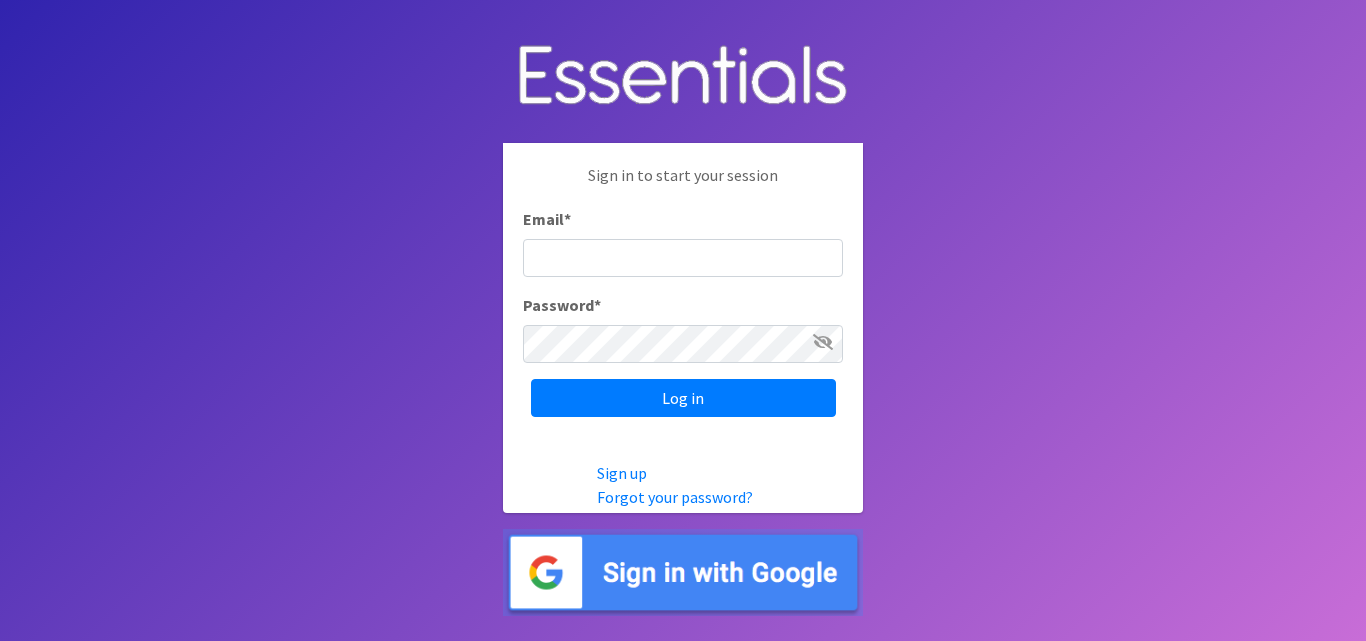 scroll, scrollTop: 0, scrollLeft: 0, axis: both 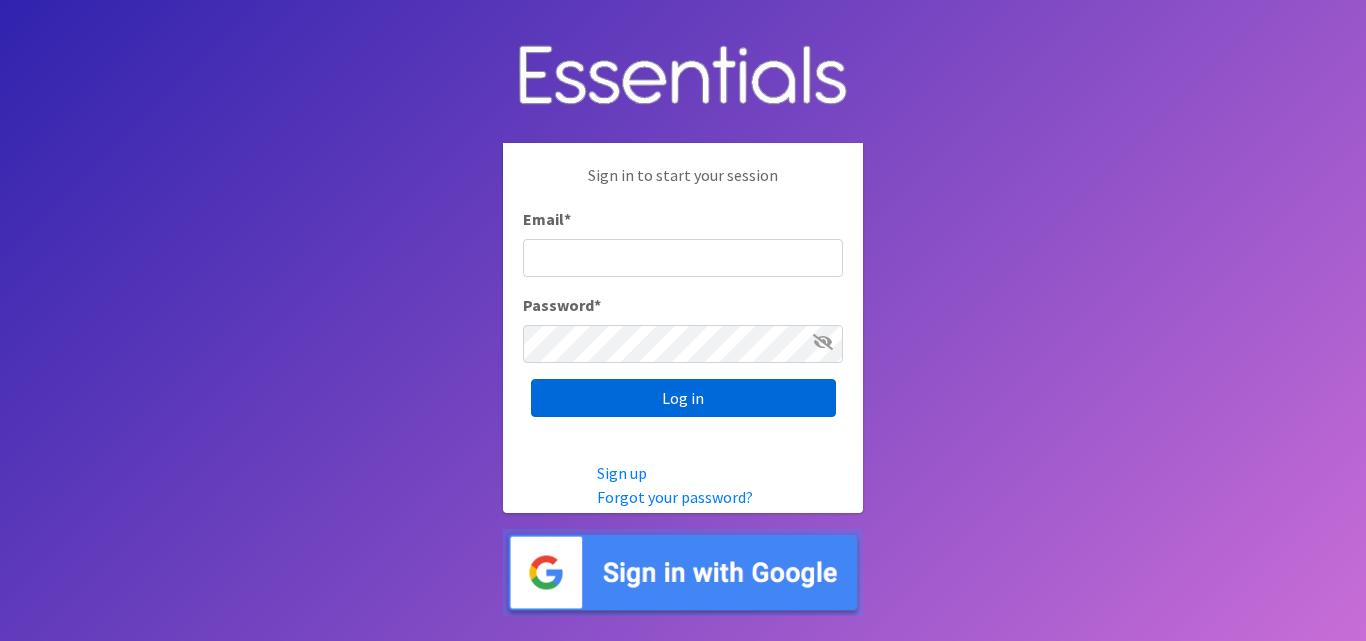 type on "[USERNAME]@example.com" 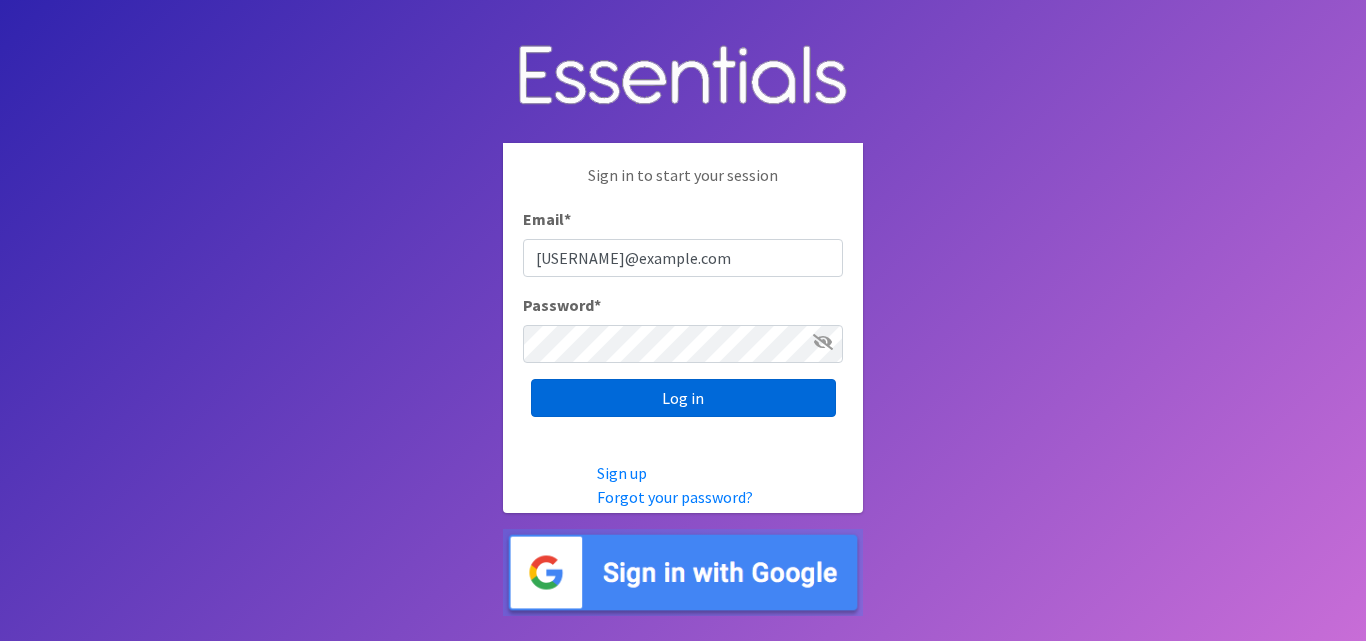 click on "Log in" at bounding box center [683, 398] 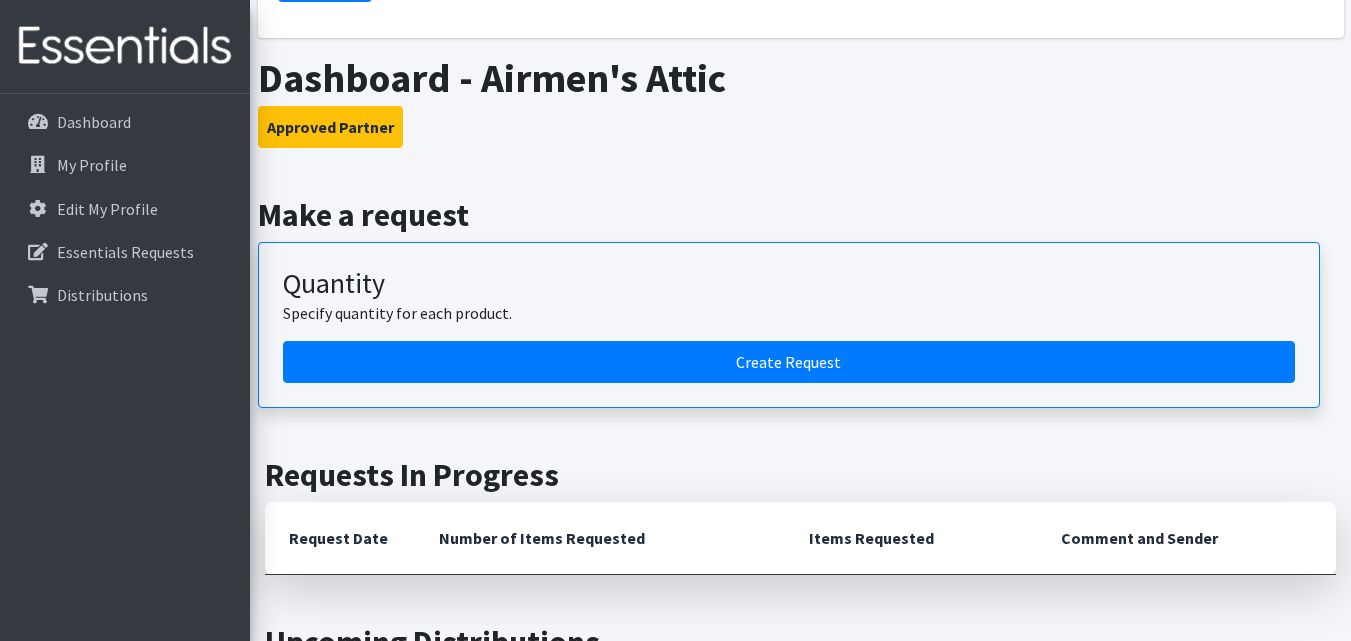 scroll, scrollTop: 500, scrollLeft: 0, axis: vertical 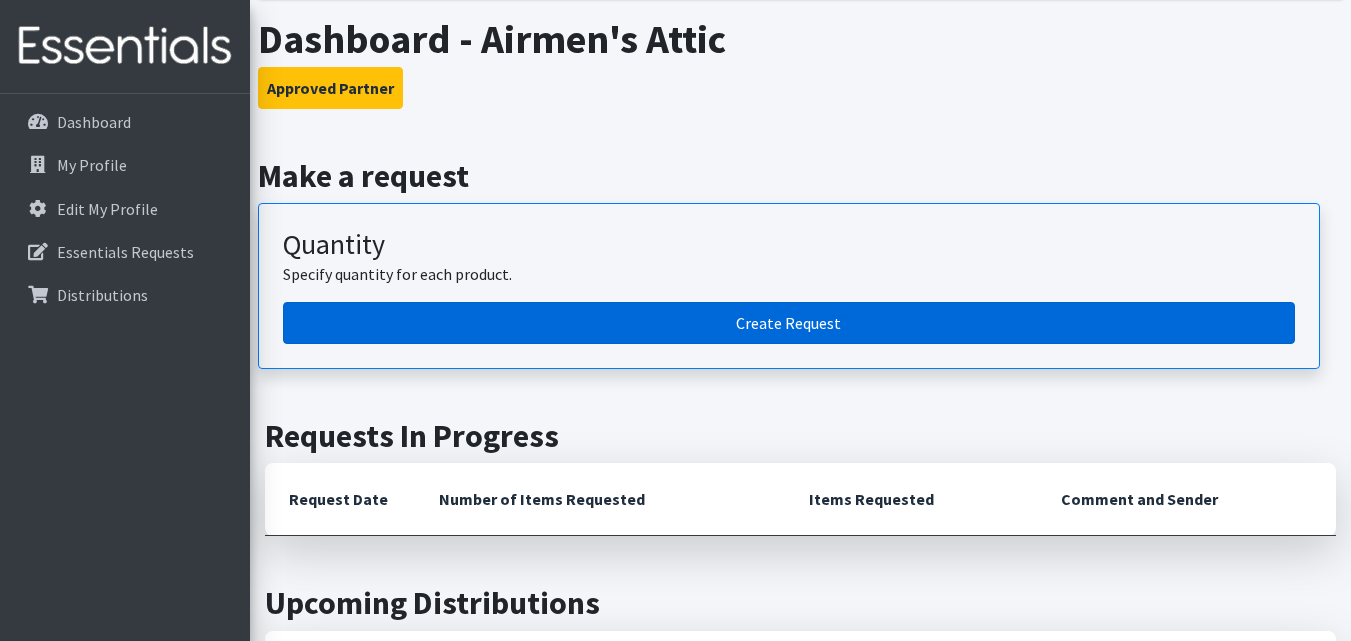 click on "Create Request" at bounding box center (789, 323) 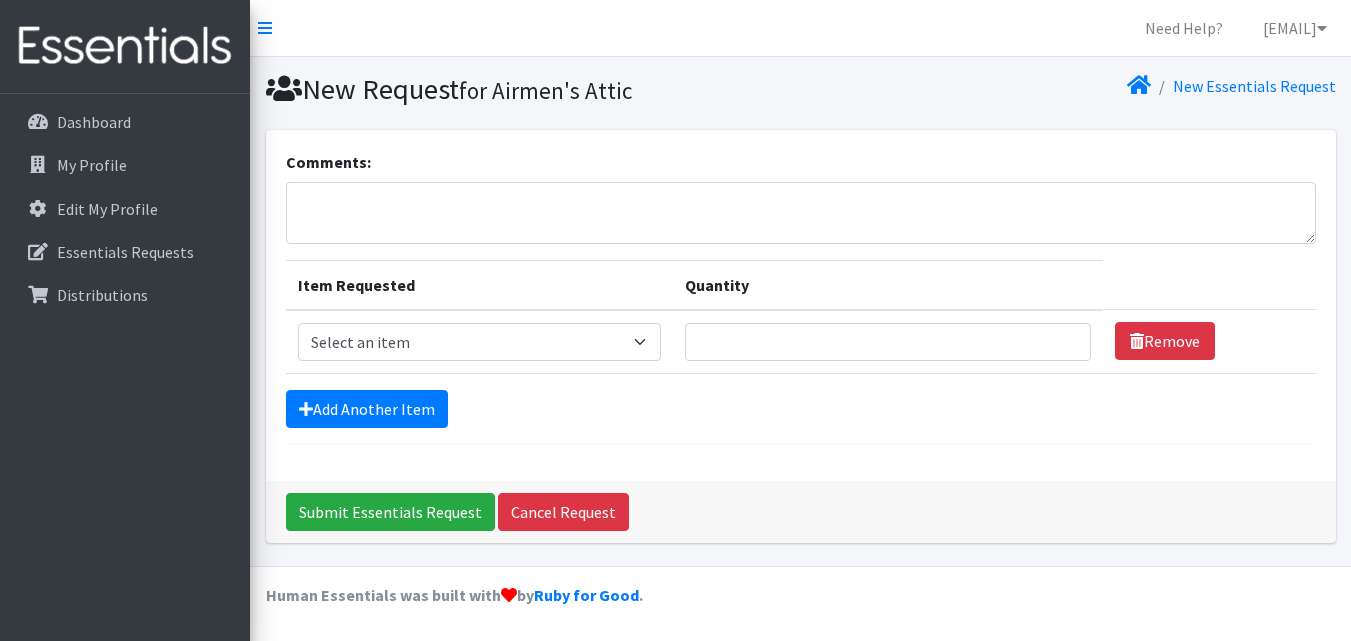 scroll, scrollTop: 0, scrollLeft: 0, axis: both 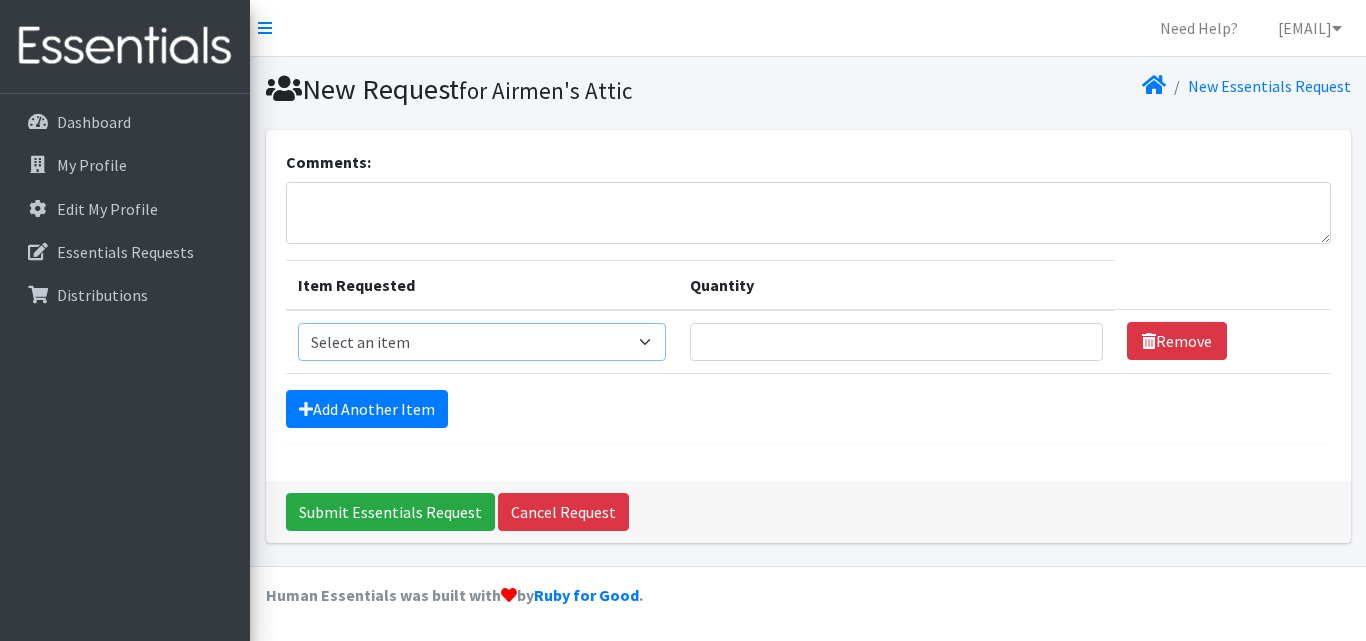 click on "Select an item
1 month period supply kit
Kids (Newborn)
Kids (Size 1)
Kids (Size 2)
Kids (Size 3)
Kids (Size 4)
Kids (Size 5)
Kids (Size 6)
Kids Pull-Ups (2T-3T)
Kids Pull-Ups (3T-4T)
Kids Pull-Ups (4T-5T)
Other
Wipes (Baby)" at bounding box center (482, 342) 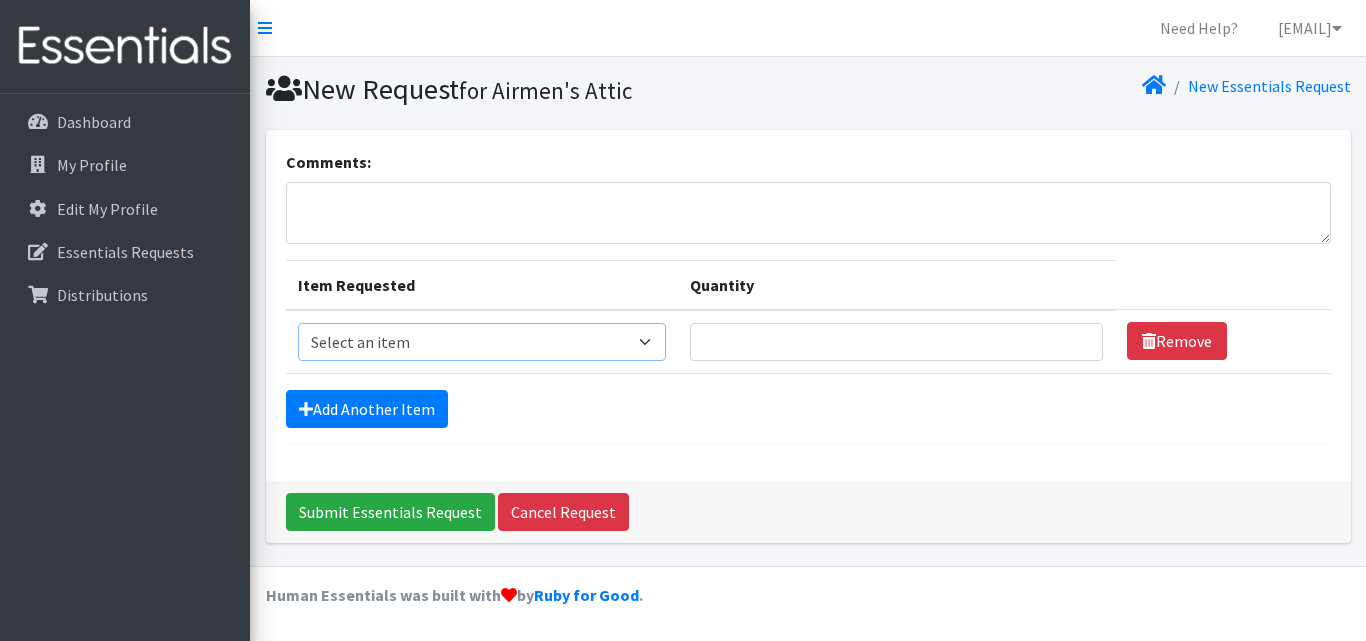 select on "15041" 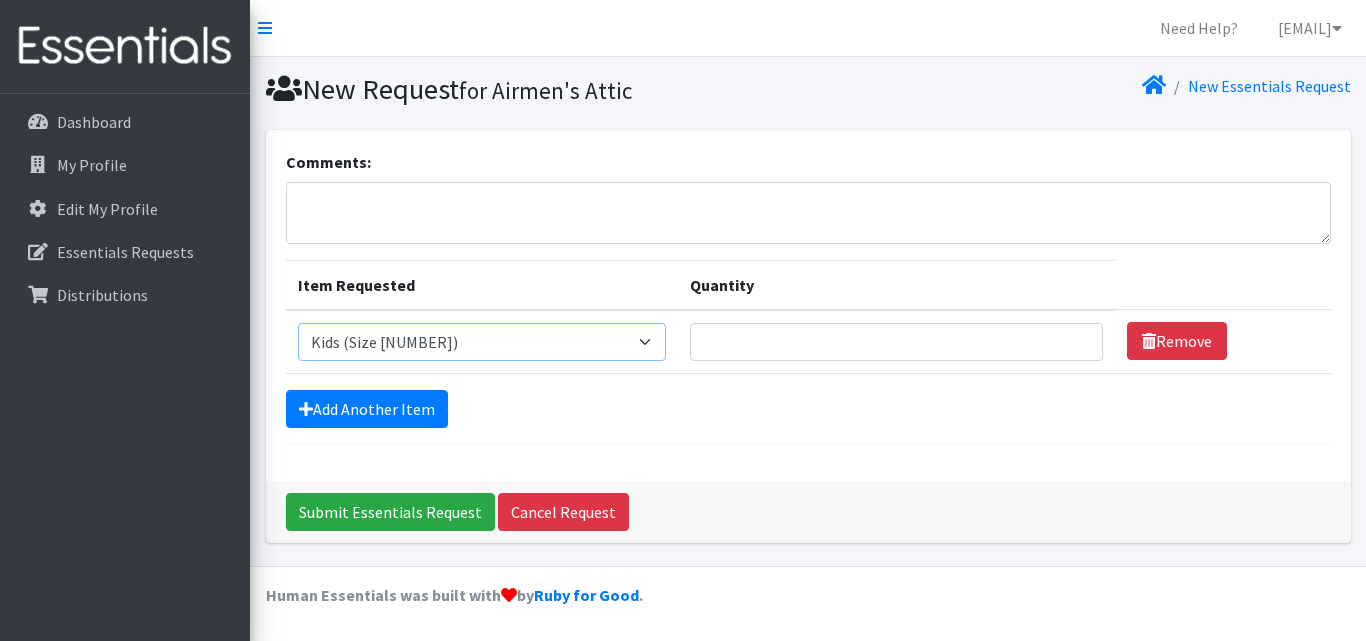 click on "Select an item
1 month period supply kit
Kids (Newborn)
Kids (Size 1)
Kids (Size 2)
Kids (Size 3)
Kids (Size 4)
Kids (Size 5)
Kids (Size 6)
Kids Pull-Ups (2T-3T)
Kids Pull-Ups (3T-4T)
Kids Pull-Ups (4T-5T)
Other
Wipes (Baby)" at bounding box center (482, 342) 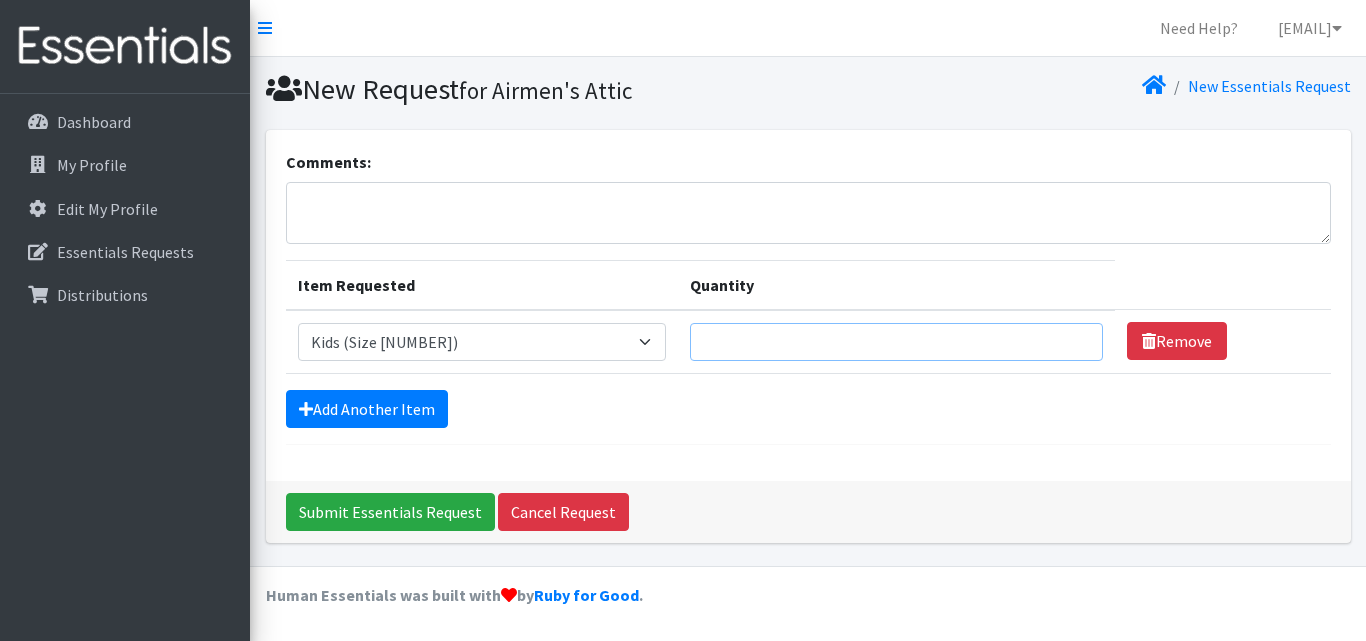 click on "Quantity" at bounding box center (896, 342) 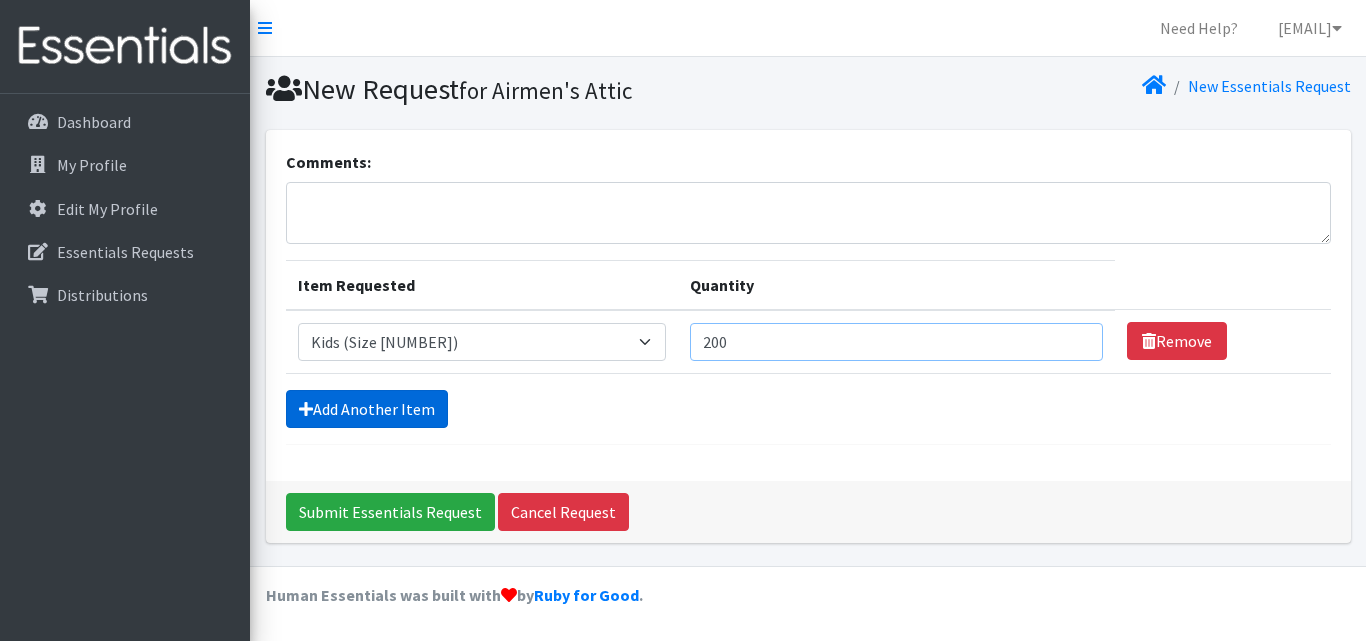 type on "200" 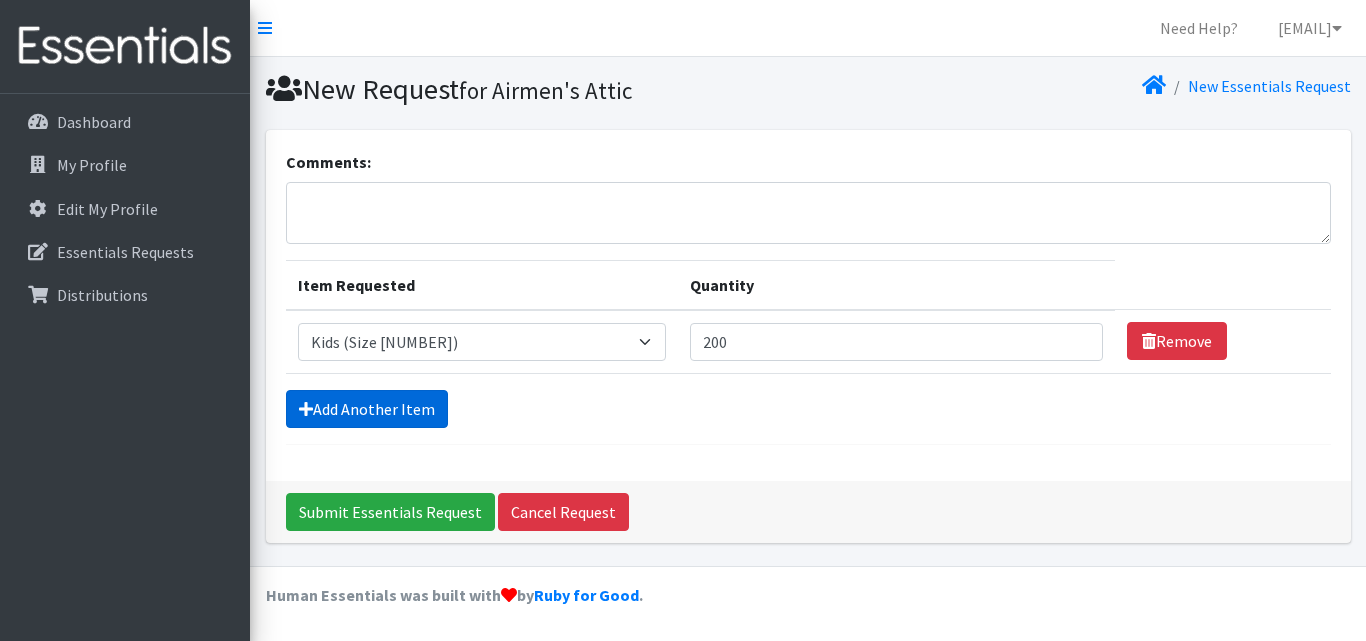 click on "Add Another Item" at bounding box center [367, 409] 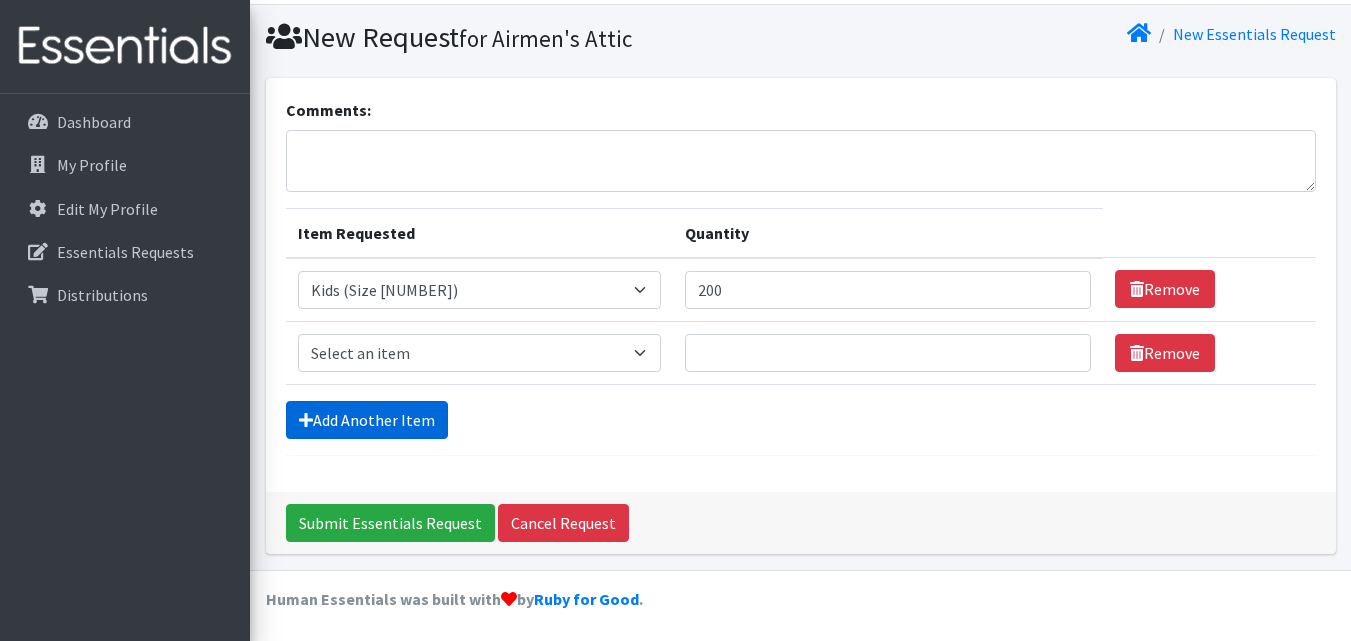 scroll, scrollTop: 56, scrollLeft: 0, axis: vertical 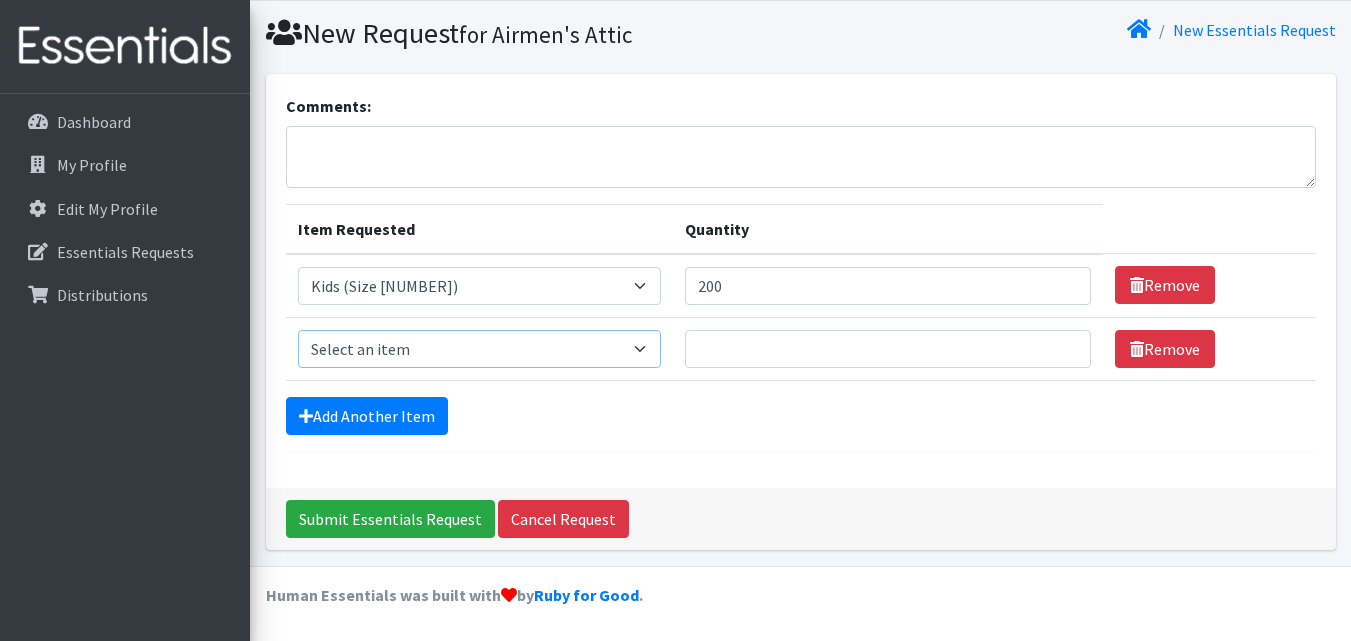 click on "Select an item
1 month period supply kit
Kids (Newborn)
Kids (Size 1)
Kids (Size 2)
Kids (Size 3)
Kids (Size 4)
Kids (Size 5)
Kids (Size 6)
Kids Pull-Ups (2T-3T)
Kids Pull-Ups (3T-4T)
Kids Pull-Ups (4T-5T)
Other
Wipes (Baby)" at bounding box center (479, 349) 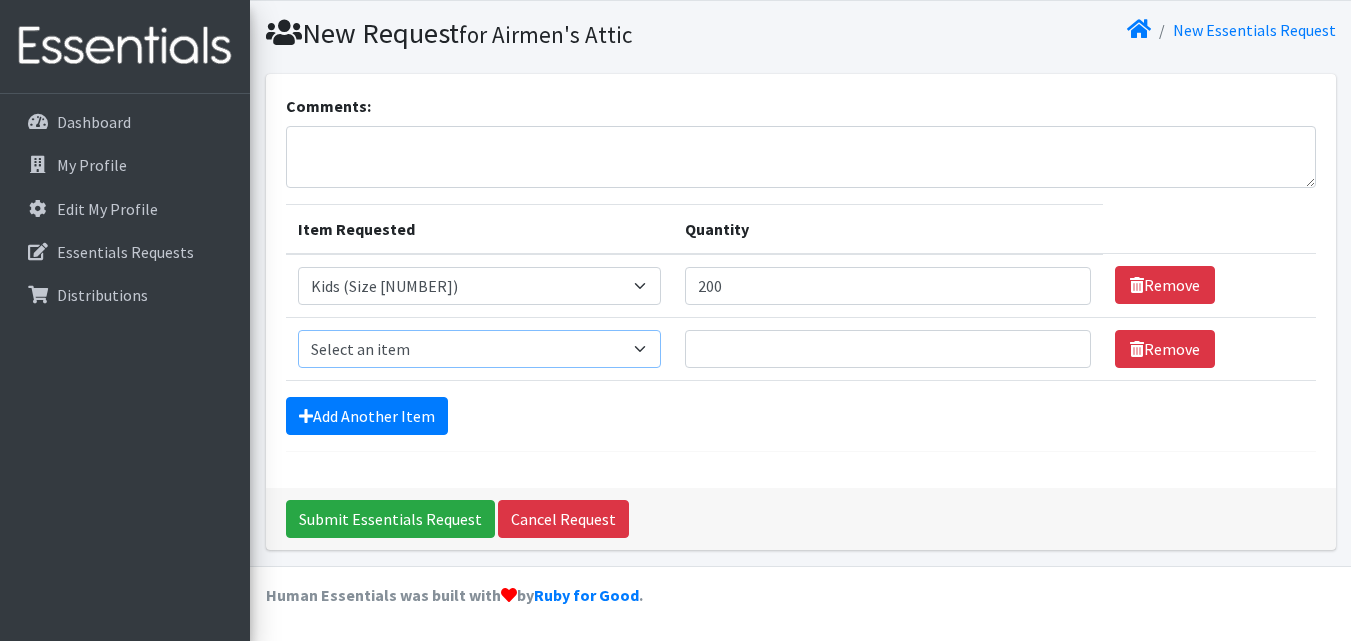 select on "15069" 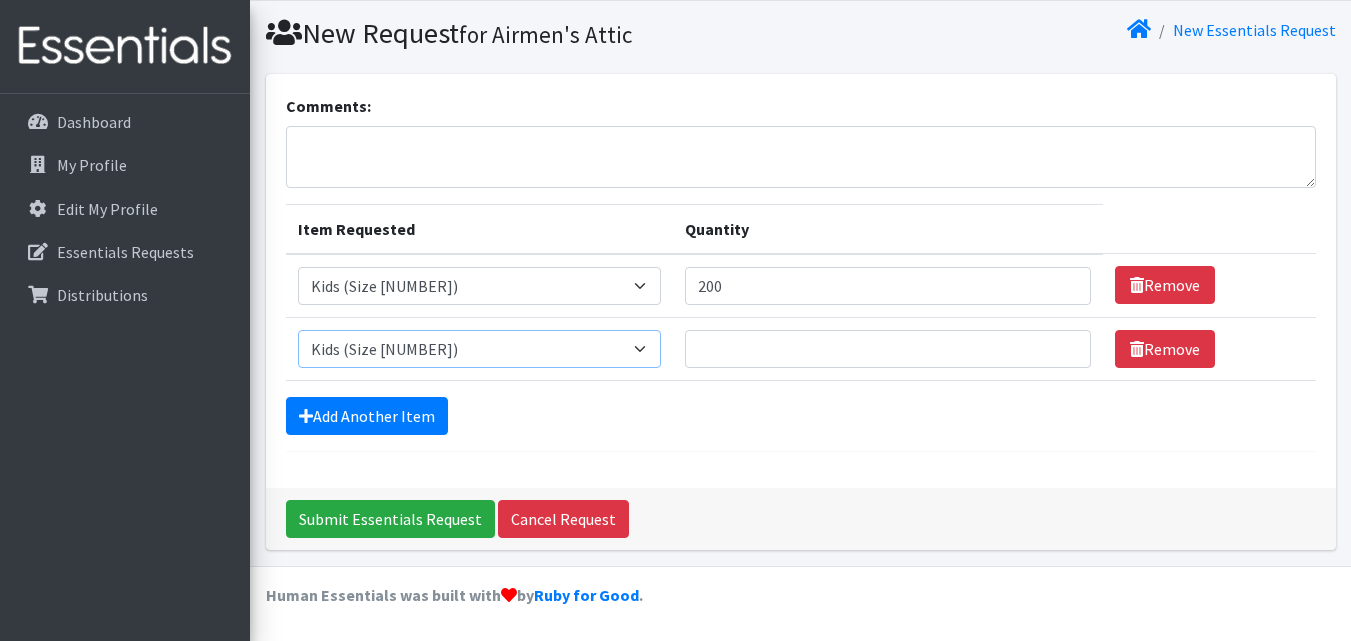 click on "Select an item
1 month period supply kit
Kids (Newborn)
Kids (Size 1)
Kids (Size 2)
Kids (Size 3)
Kids (Size 4)
Kids (Size 5)
Kids (Size 6)
Kids Pull-Ups (2T-3T)
Kids Pull-Ups (3T-4T)
Kids Pull-Ups (4T-5T)
Other
Wipes (Baby)" at bounding box center [479, 349] 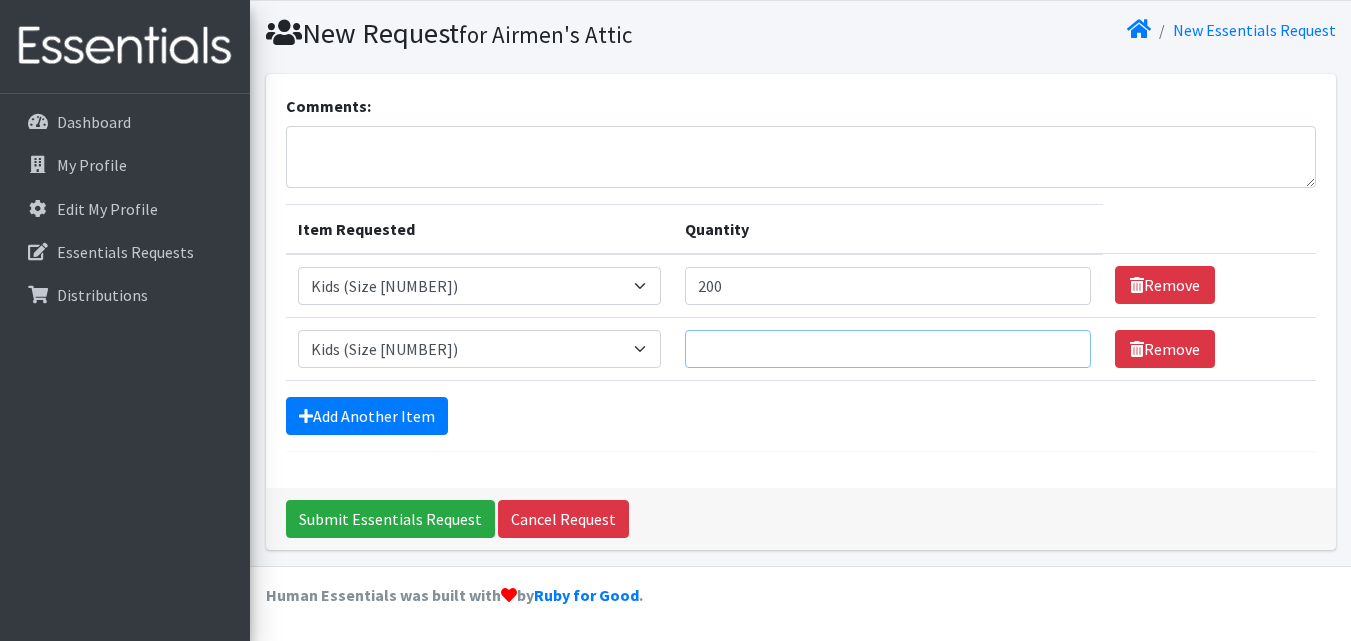 click on "Quantity" at bounding box center (888, 349) 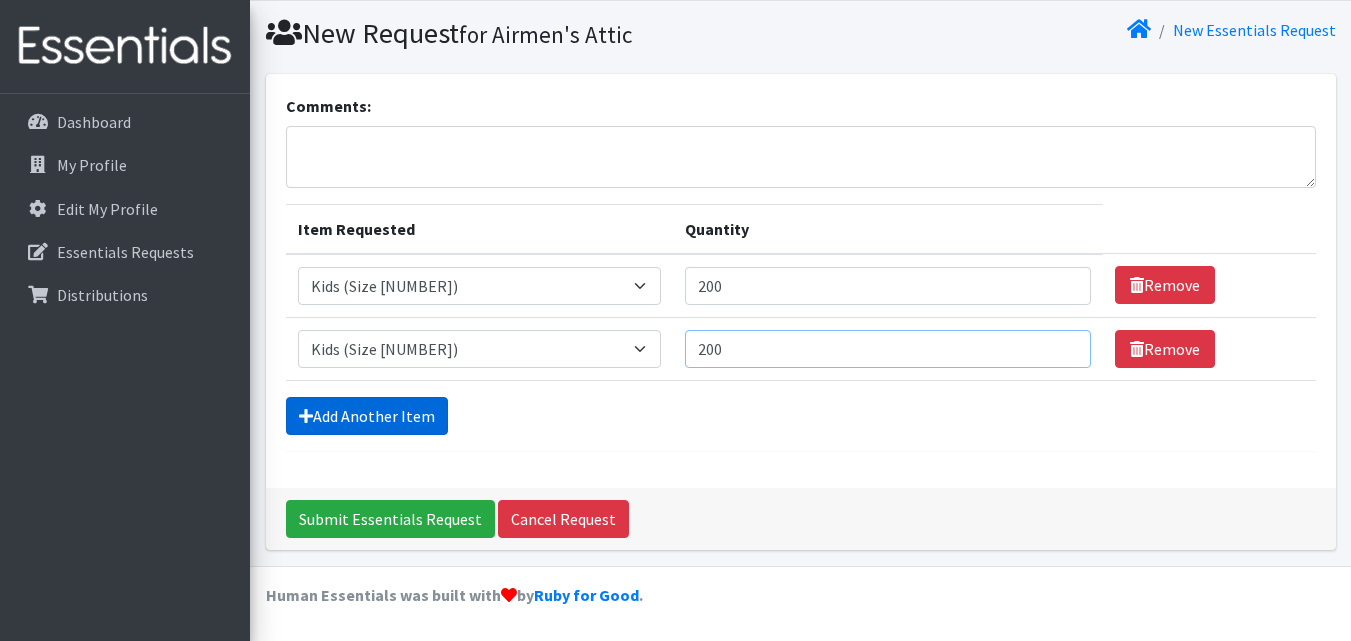 type on "200" 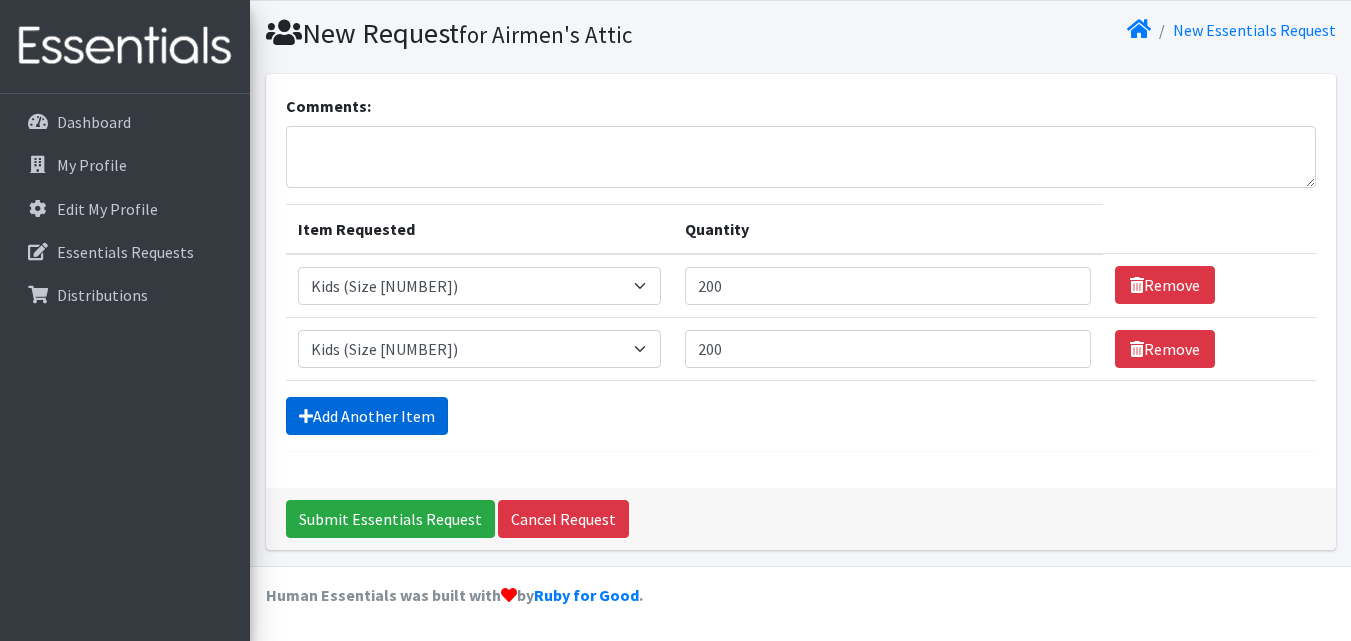 click on "Add Another Item" at bounding box center [367, 416] 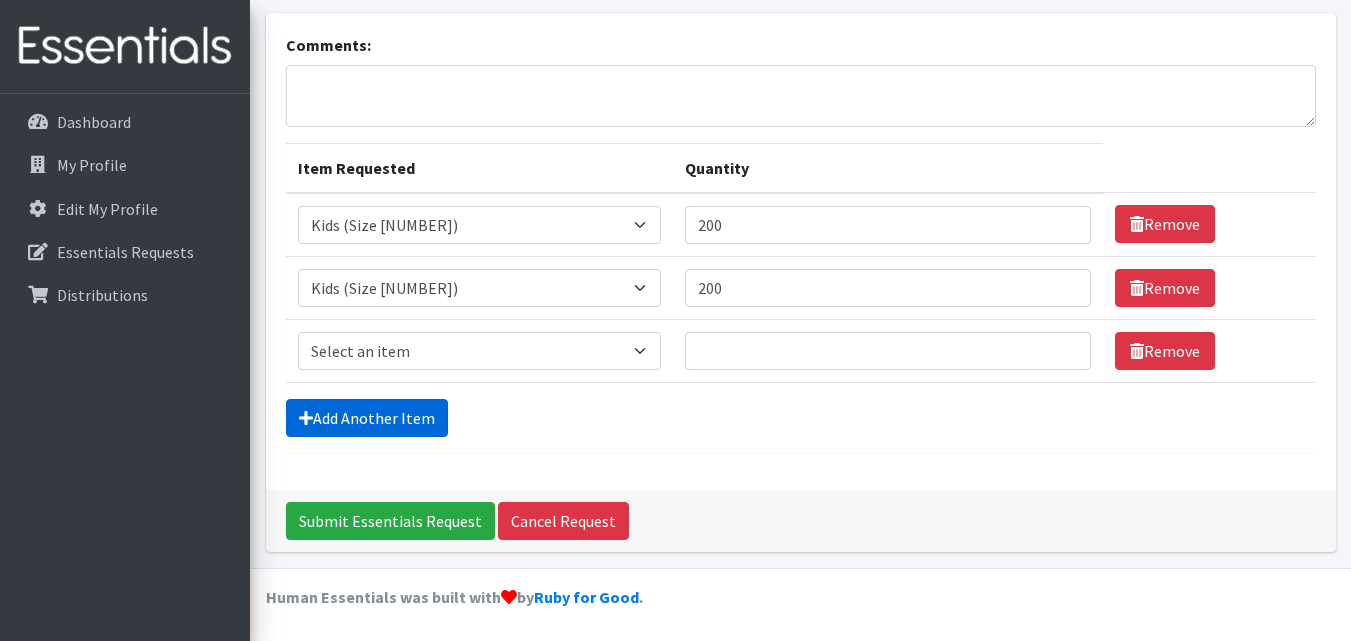 scroll, scrollTop: 119, scrollLeft: 0, axis: vertical 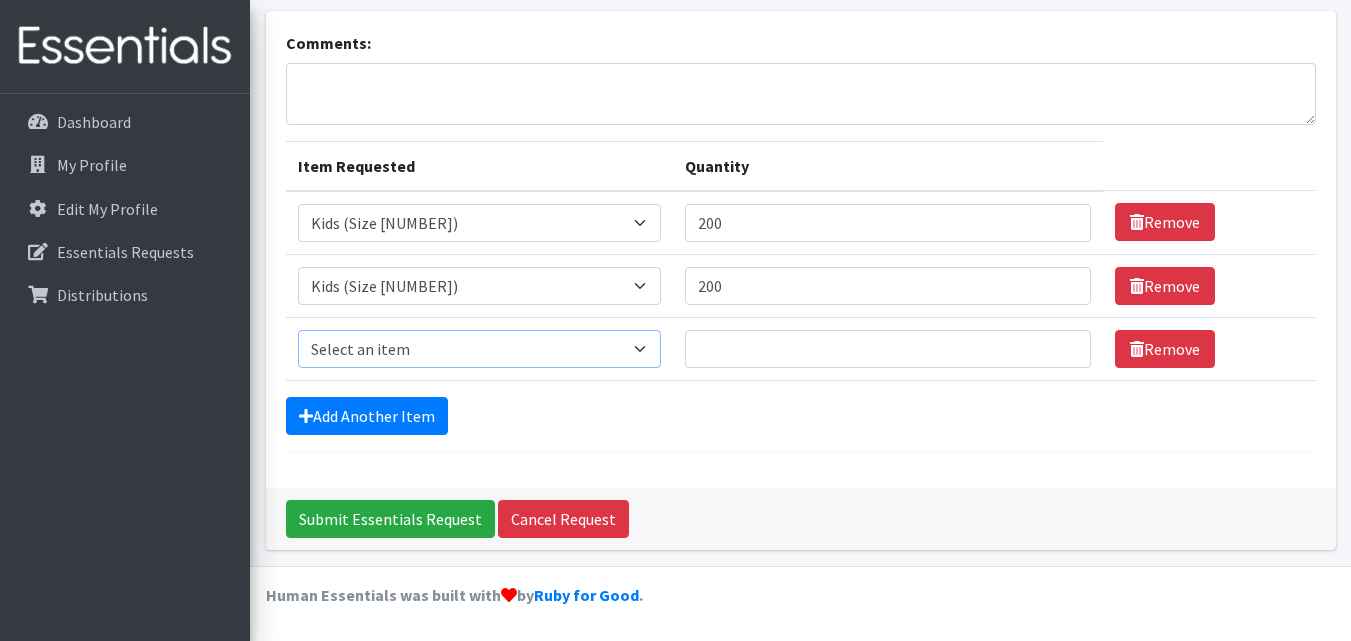 click on "Select an item
1 month period supply kit
Kids (Newborn)
Kids (Size 1)
Kids (Size 2)
Kids (Size 3)
Kids (Size 4)
Kids (Size 5)
Kids (Size 6)
Kids Pull-Ups (2T-3T)
Kids Pull-Ups (3T-4T)
Kids Pull-Ups (4T-5T)
Other
Wipes (Baby)" at bounding box center [479, 349] 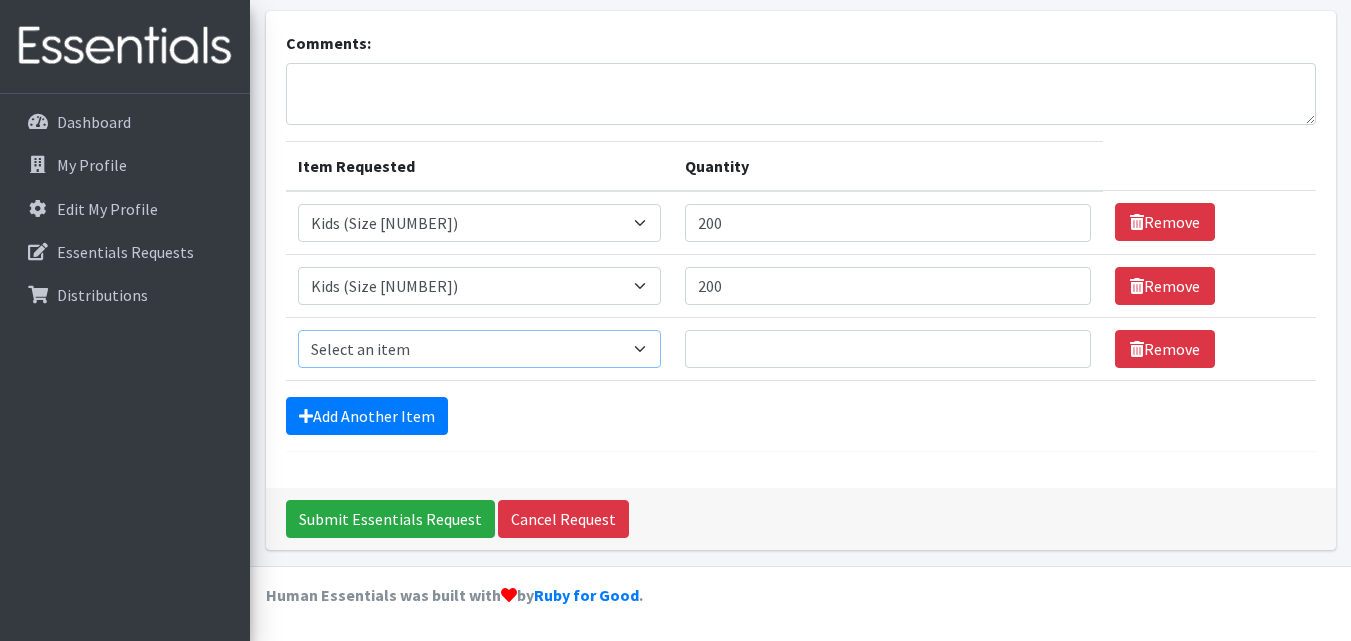 select on "15038" 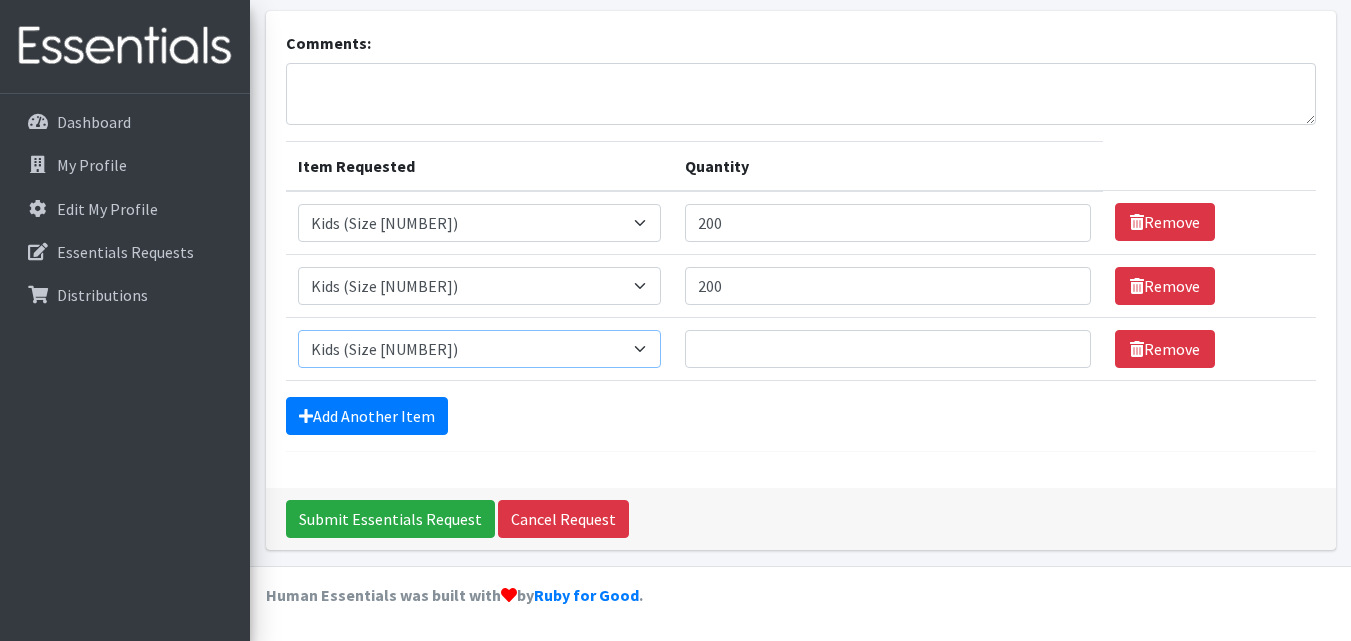 click on "Select an item
1 month period supply kit
Kids (Newborn)
Kids (Size 1)
Kids (Size 2)
Kids (Size 3)
Kids (Size 4)
Kids (Size 5)
Kids (Size 6)
Kids Pull-Ups (2T-3T)
Kids Pull-Ups (3T-4T)
Kids Pull-Ups (4T-5T)
Other
Wipes (Baby)" at bounding box center [479, 349] 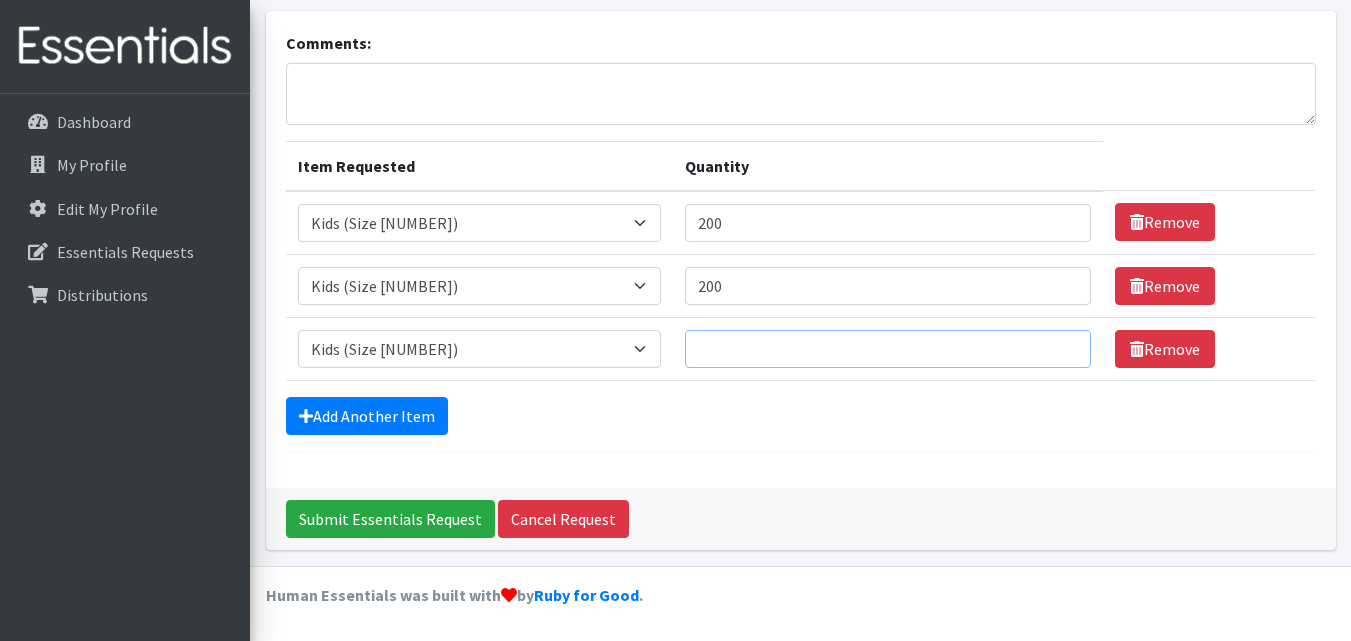 click on "Quantity" at bounding box center (888, 349) 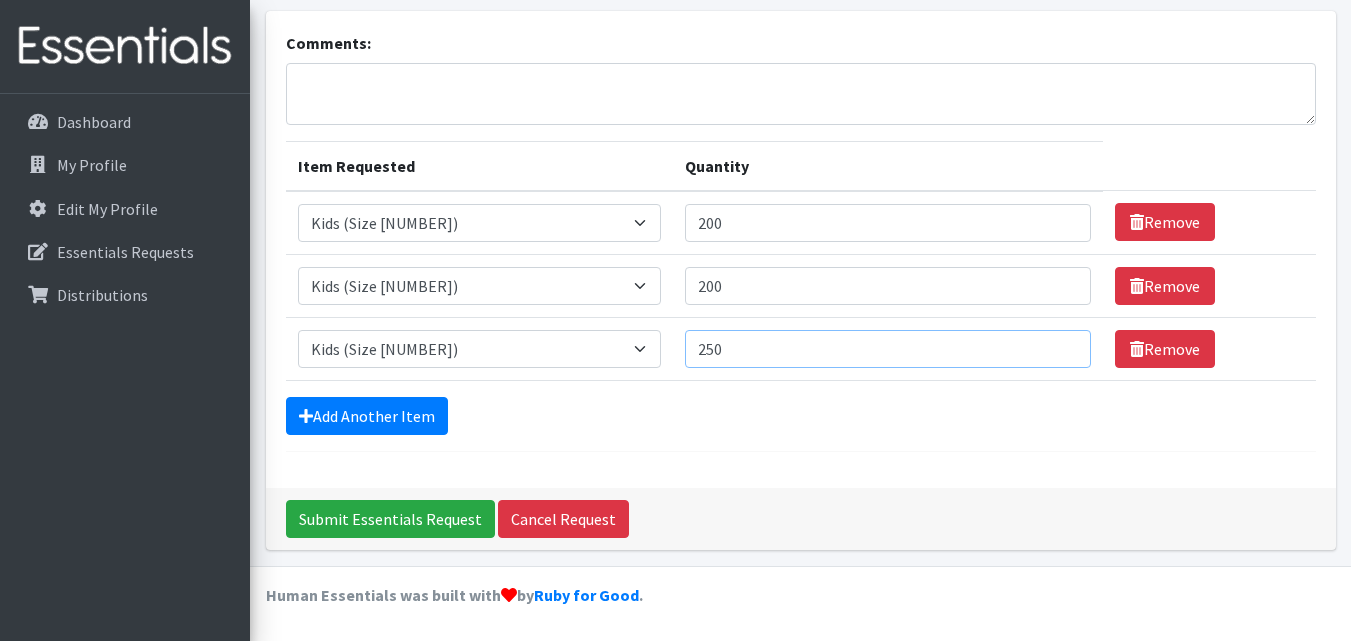 type on "250" 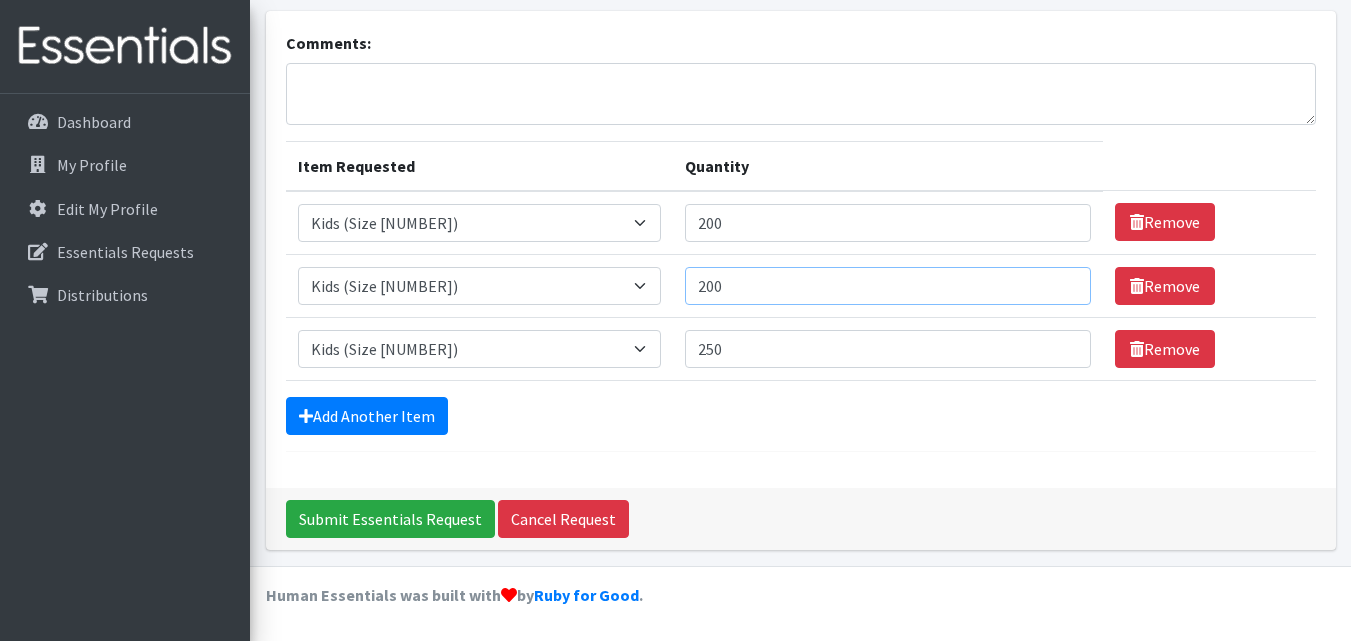 click on "200" at bounding box center (888, 286) 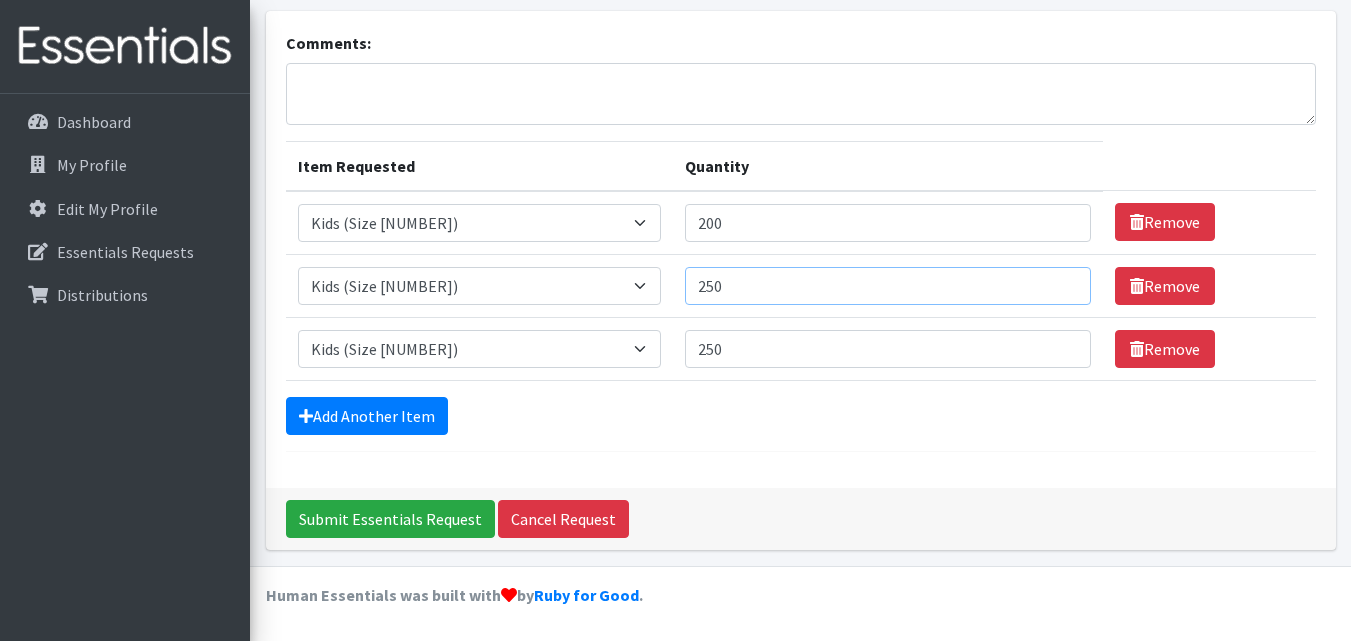 type on "250" 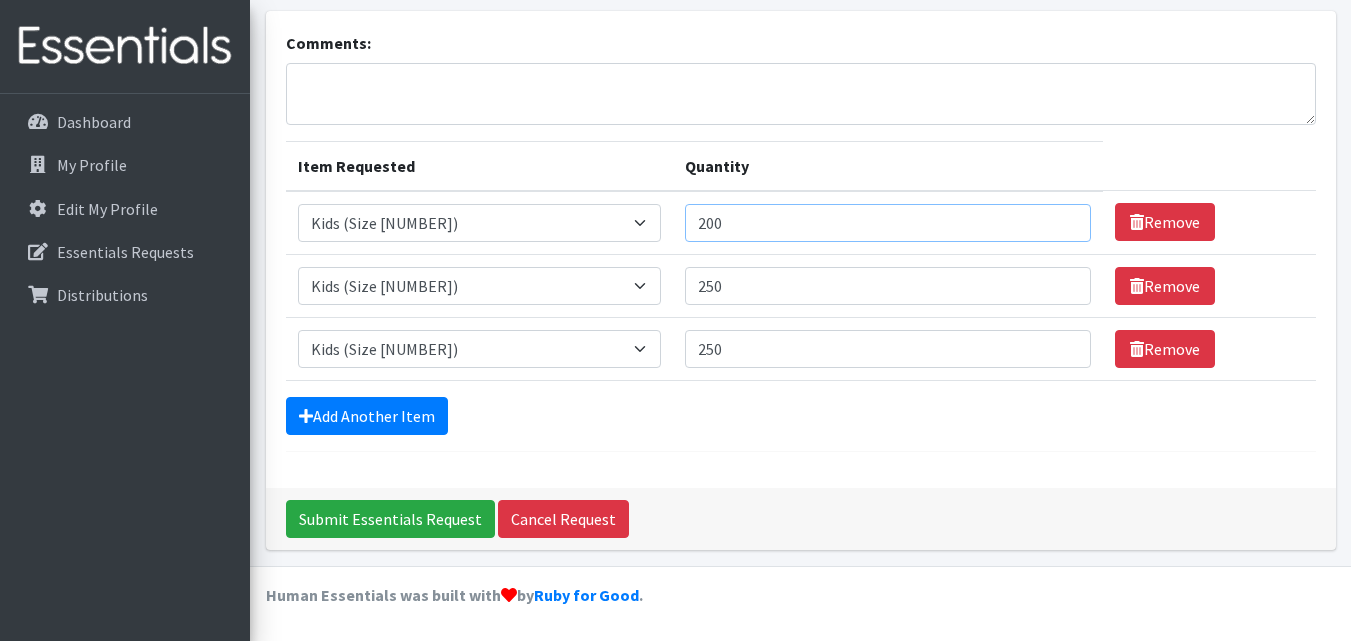 click on "200" at bounding box center (888, 223) 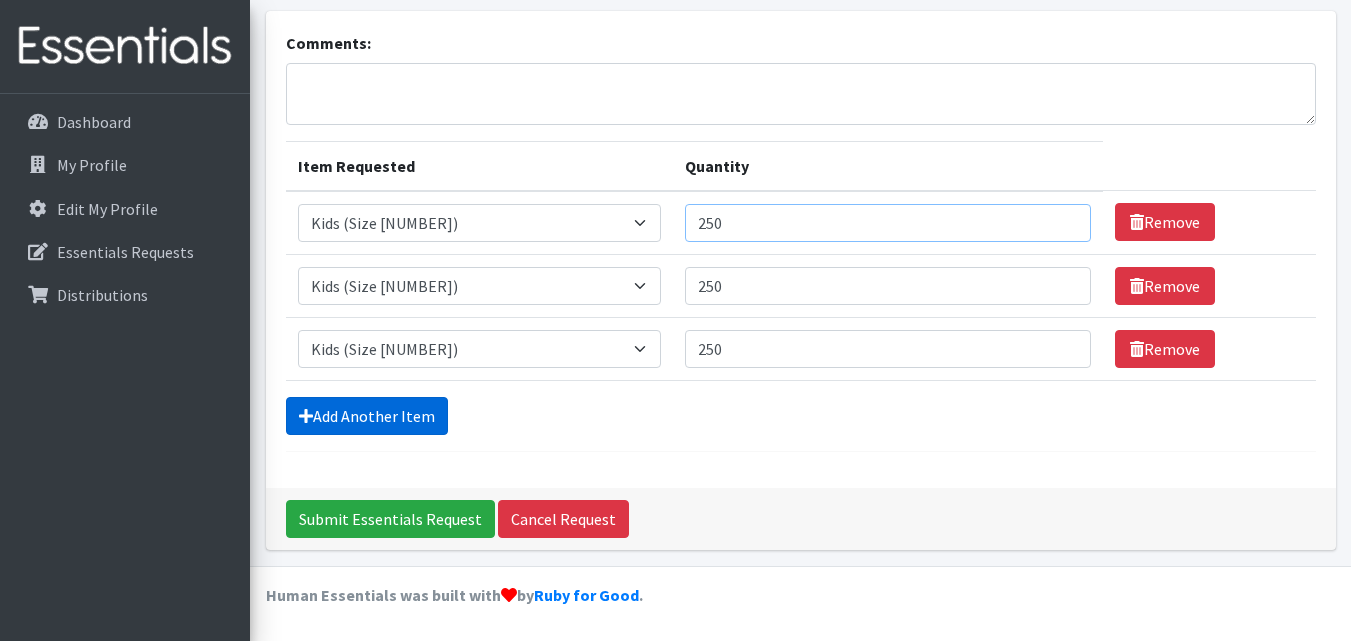 type on "250" 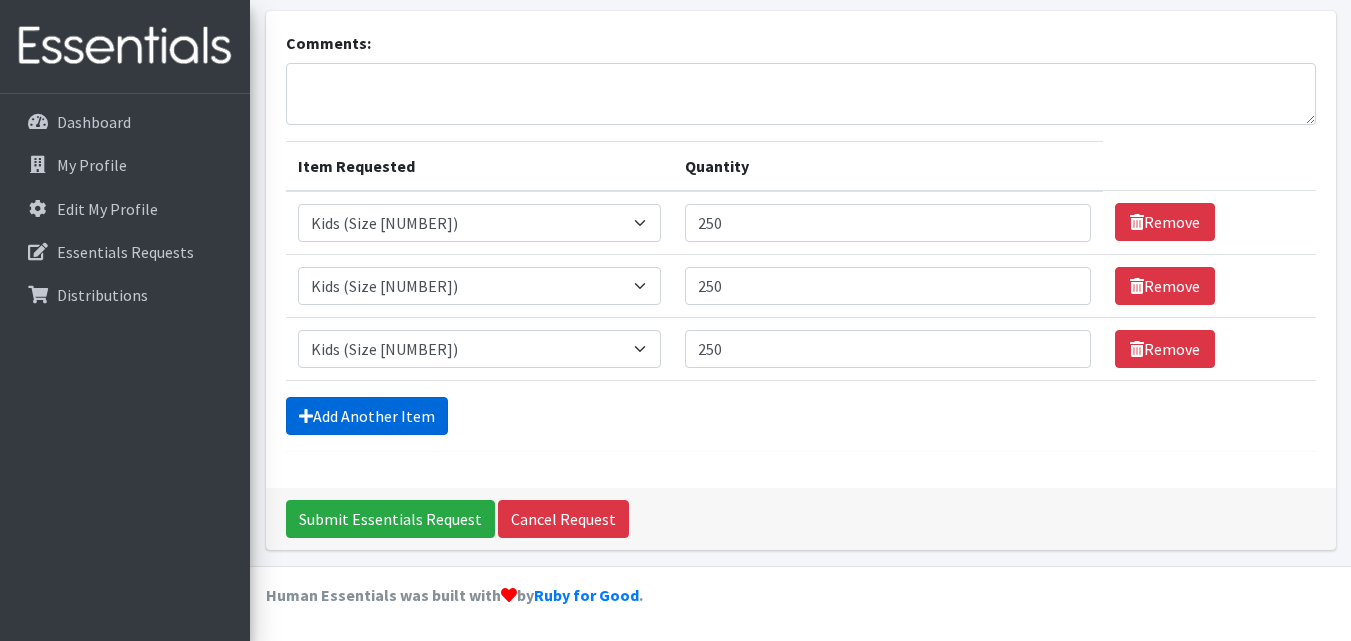 click on "Add Another Item" at bounding box center [367, 416] 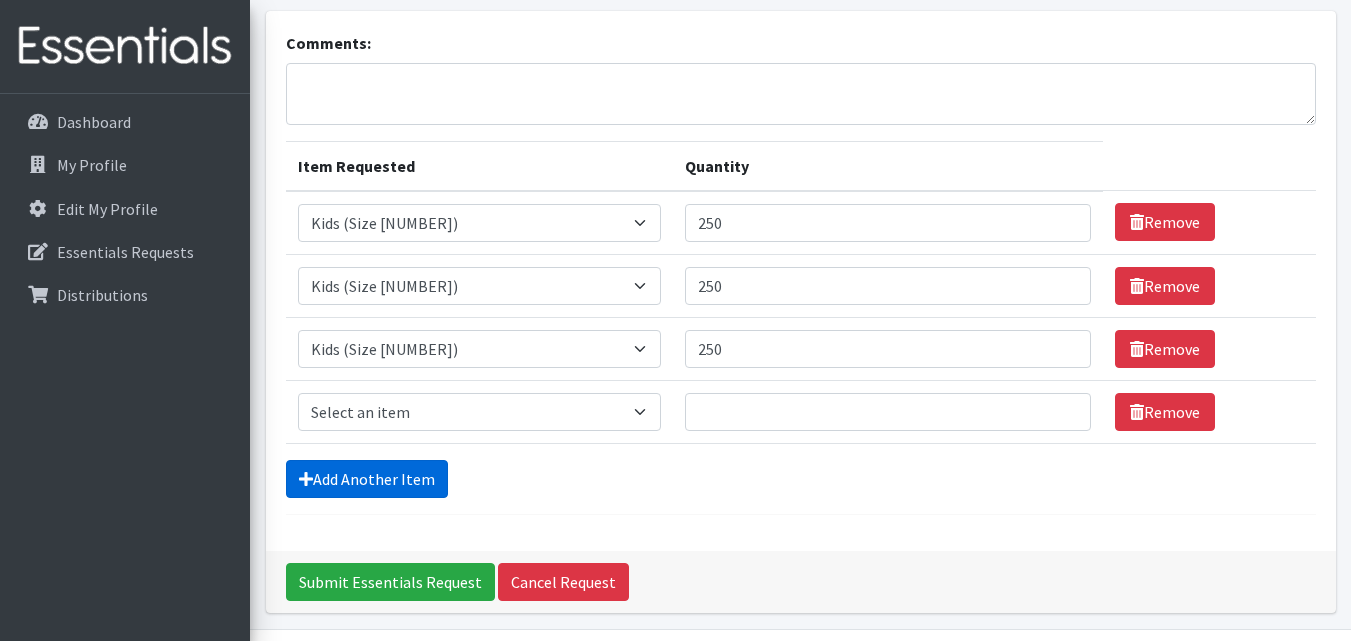 scroll, scrollTop: 182, scrollLeft: 0, axis: vertical 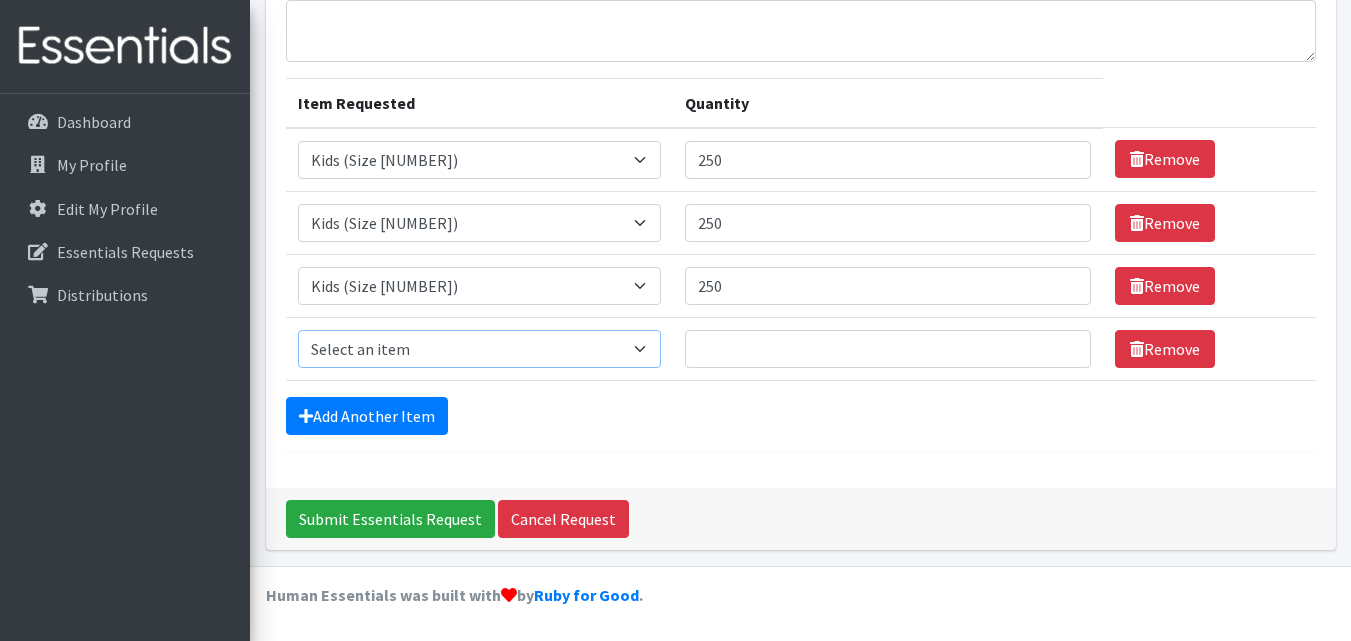 click on "Select an item
1 month period supply kit
Kids (Newborn)
Kids (Size 1)
Kids (Size 2)
Kids (Size 3)
Kids (Size 4)
Kids (Size 5)
Kids (Size 6)
Kids Pull-Ups (2T-3T)
Kids Pull-Ups (3T-4T)
Kids Pull-Ups (4T-5T)
Other
Wipes (Baby)" at bounding box center [479, 349] 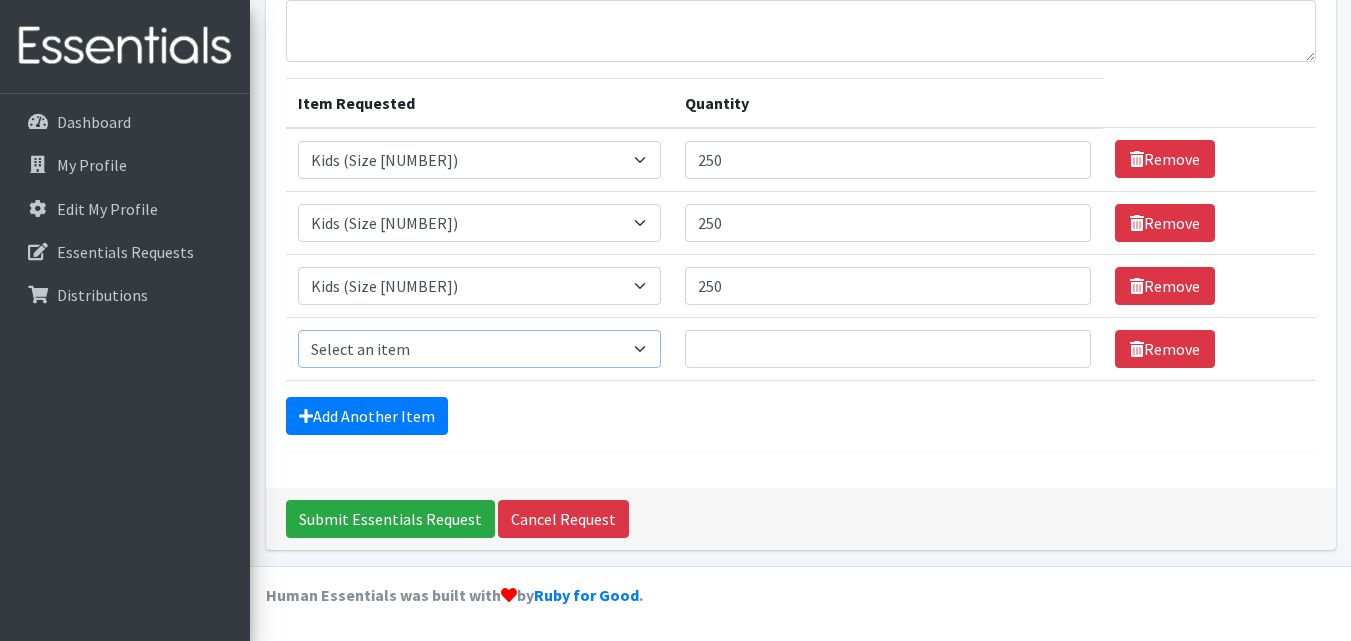 select on "15044" 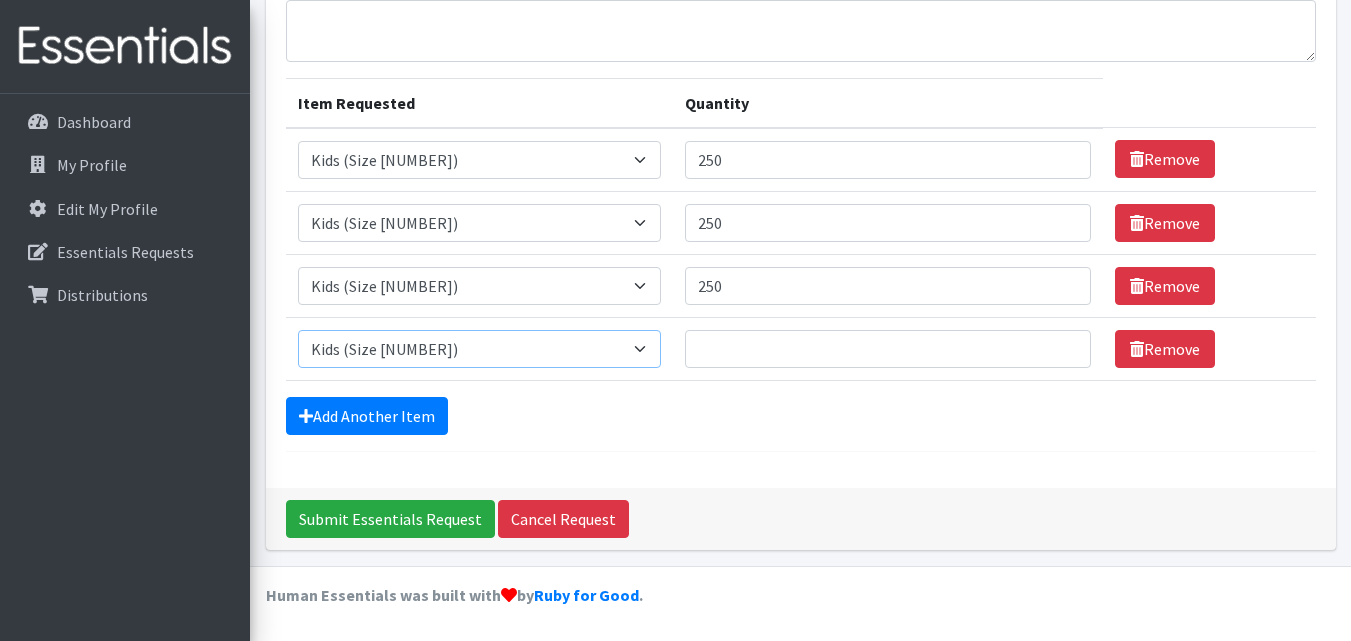 click on "Select an item
1 month period supply kit
Kids (Newborn)
Kids (Size 1)
Kids (Size 2)
Kids (Size 3)
Kids (Size 4)
Kids (Size 5)
Kids (Size 6)
Kids Pull-Ups (2T-3T)
Kids Pull-Ups (3T-4T)
Kids Pull-Ups (4T-5T)
Other
Wipes (Baby)" at bounding box center [479, 349] 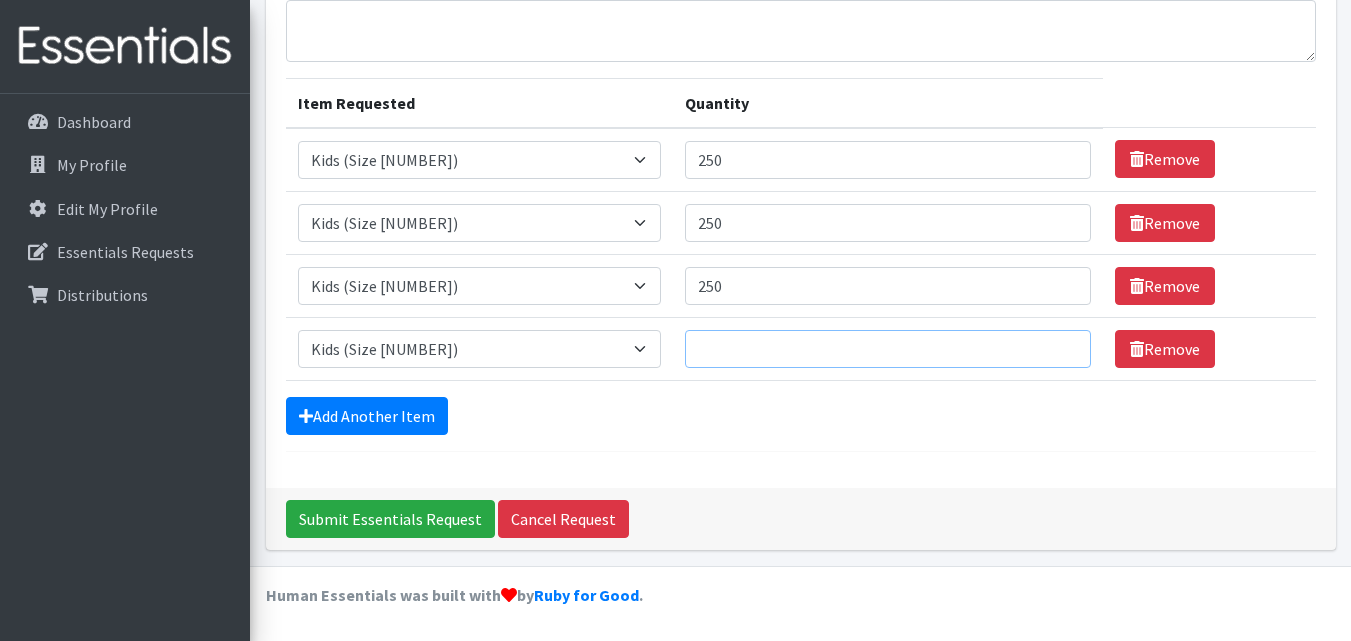 click on "Quantity" at bounding box center [888, 349] 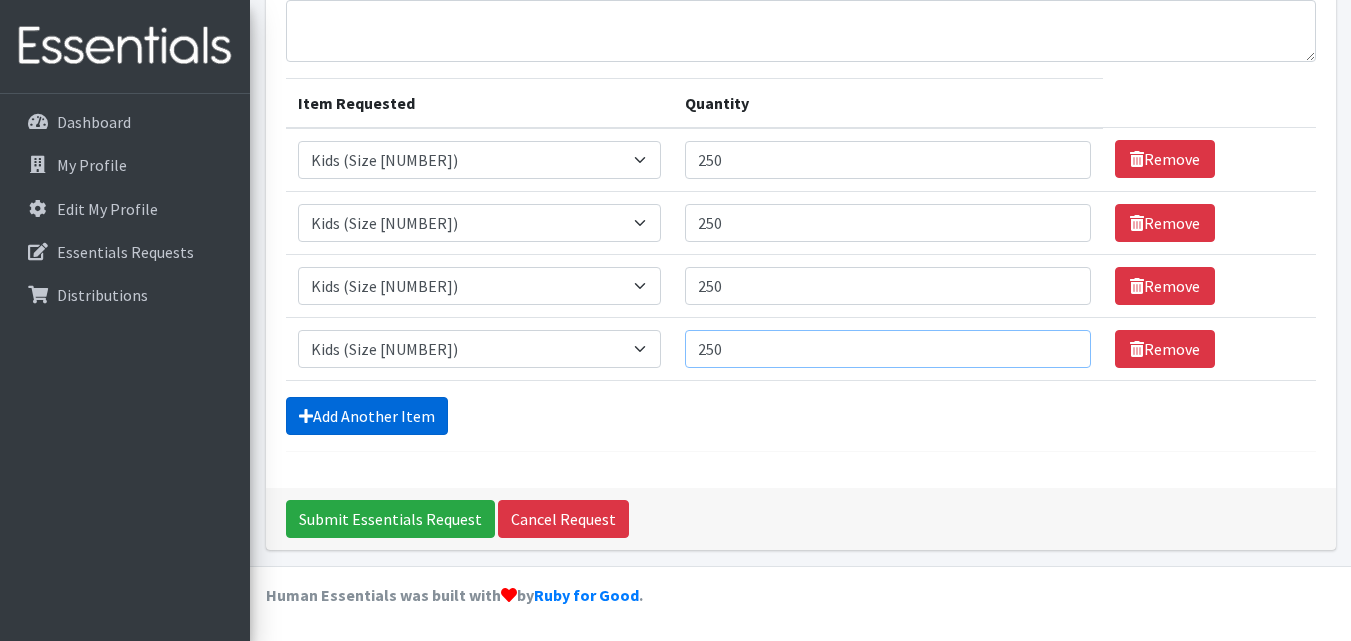 type on "250" 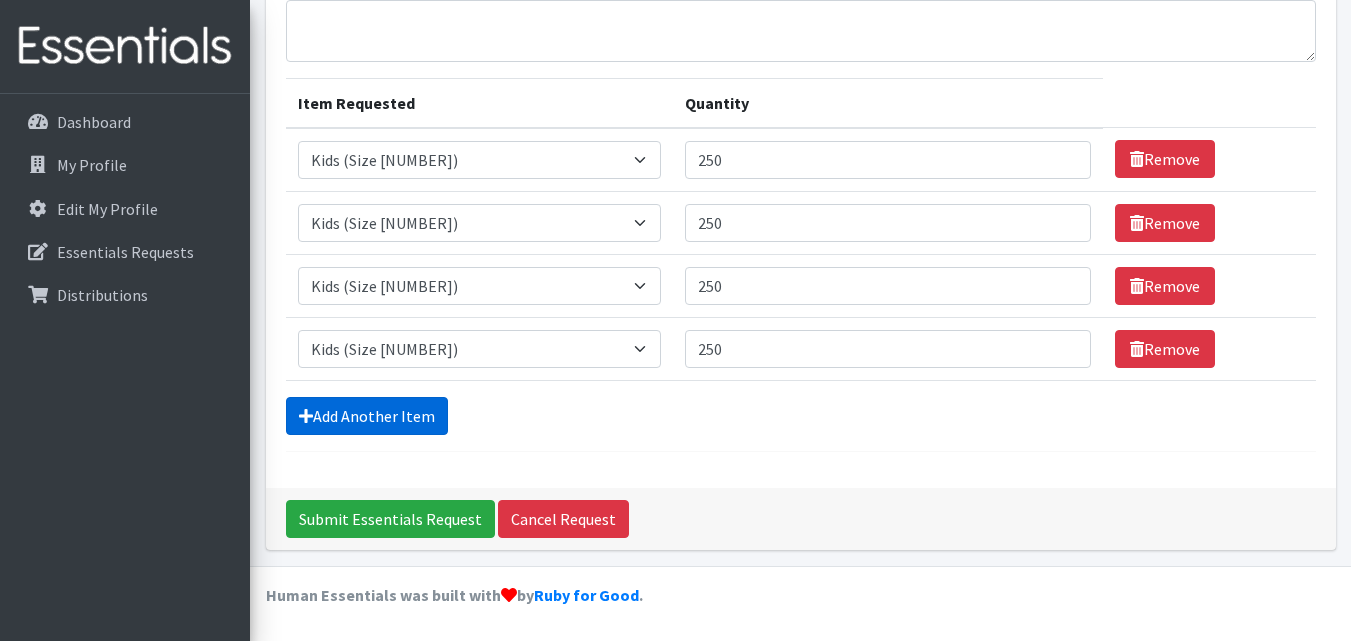 click on "Add Another Item" at bounding box center (367, 416) 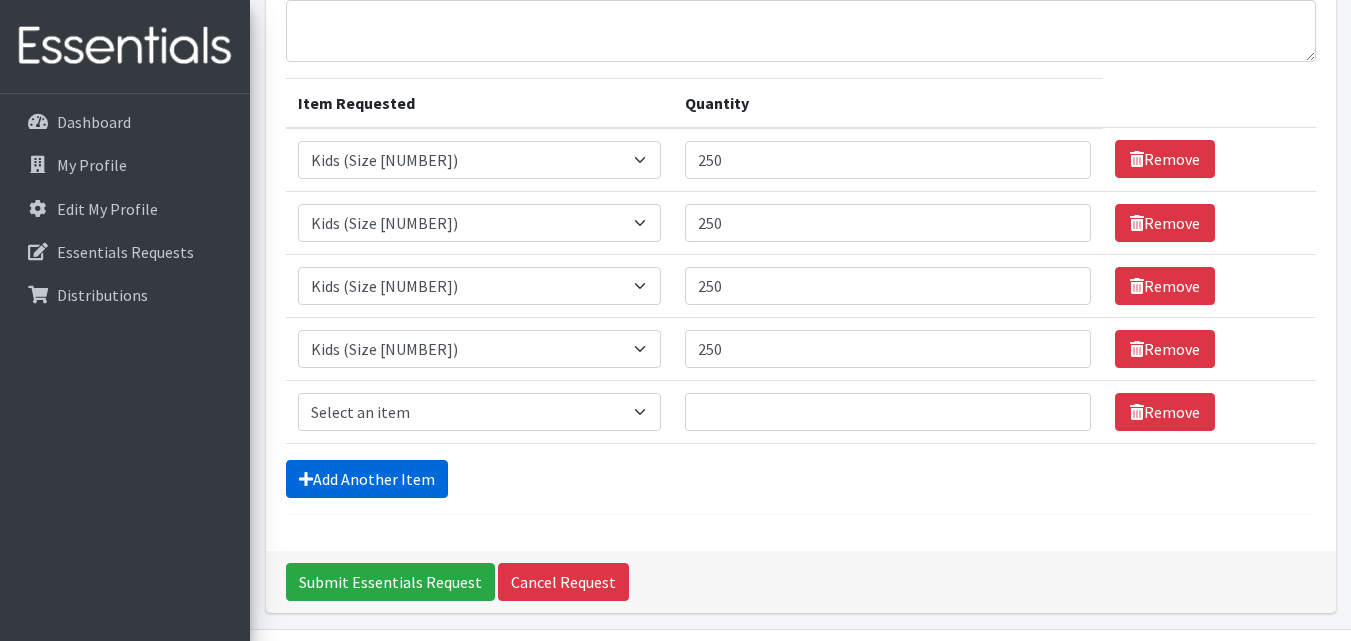 scroll, scrollTop: 245, scrollLeft: 0, axis: vertical 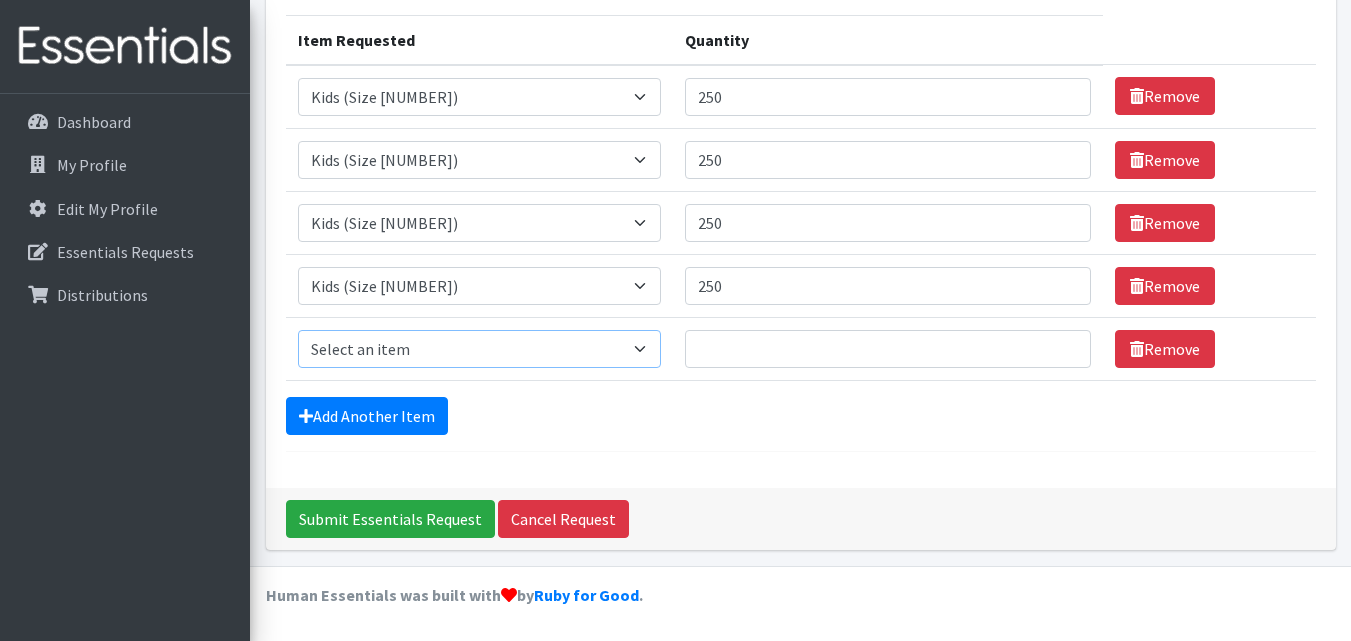 click on "Select an item
1 month period supply kit
Kids (Newborn)
Kids (Size 1)
Kids (Size 2)
Kids (Size 3)
Kids (Size 4)
Kids (Size 5)
Kids (Size 6)
Kids Pull-Ups (2T-3T)
Kids Pull-Ups (3T-4T)
Kids Pull-Ups (4T-5T)
Other
Wipes (Baby)" at bounding box center (479, 349) 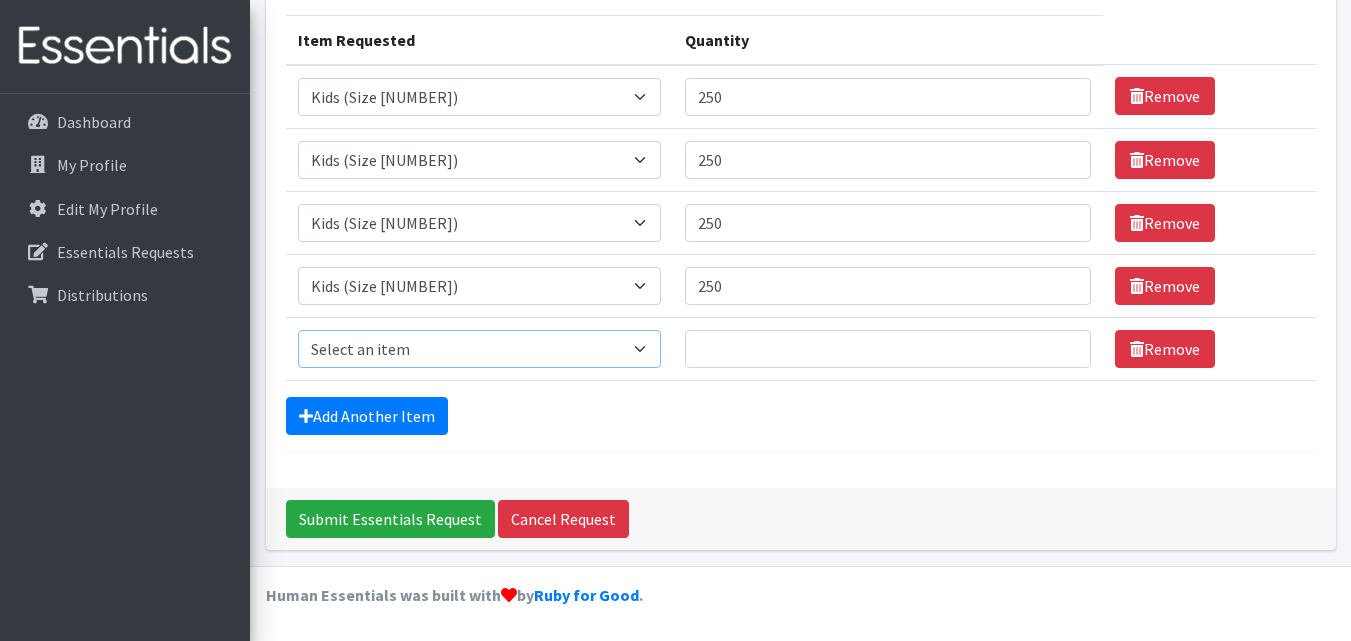 select on "15071" 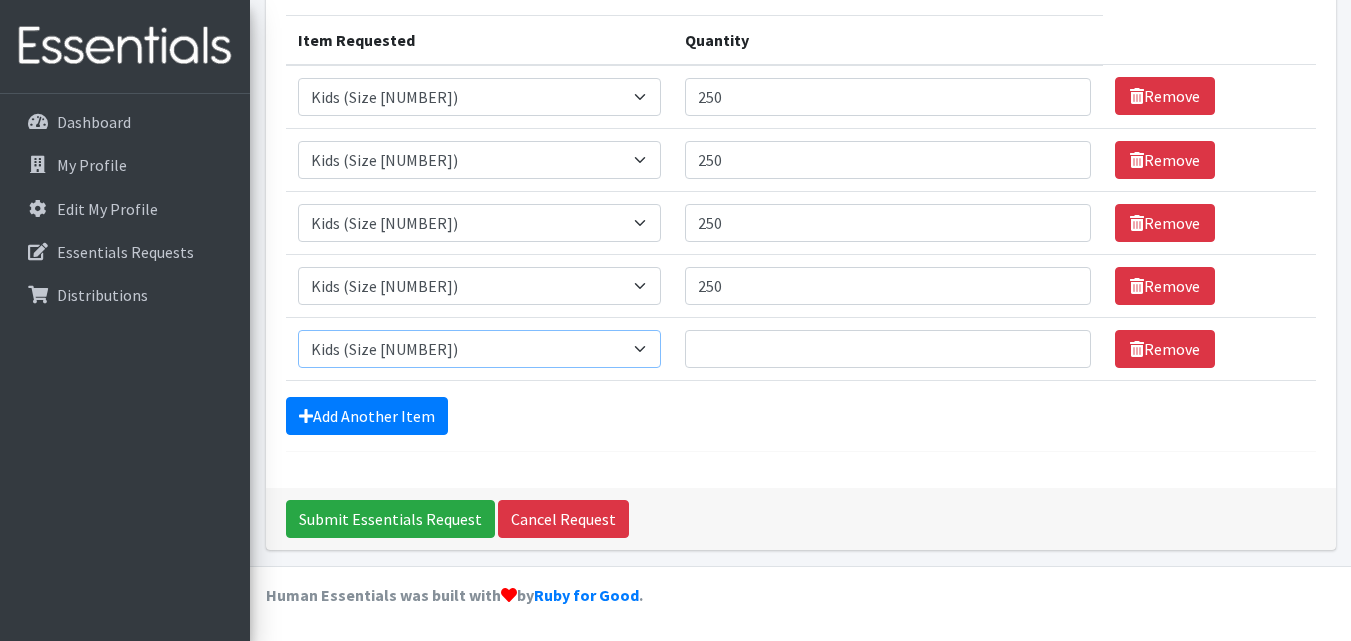 click on "Select an item
1 month period supply kit
Kids (Newborn)
Kids (Size 1)
Kids (Size 2)
Kids (Size 3)
Kids (Size 4)
Kids (Size 5)
Kids (Size 6)
Kids Pull-Ups (2T-3T)
Kids Pull-Ups (3T-4T)
Kids Pull-Ups (4T-5T)
Other
Wipes (Baby)" at bounding box center [479, 349] 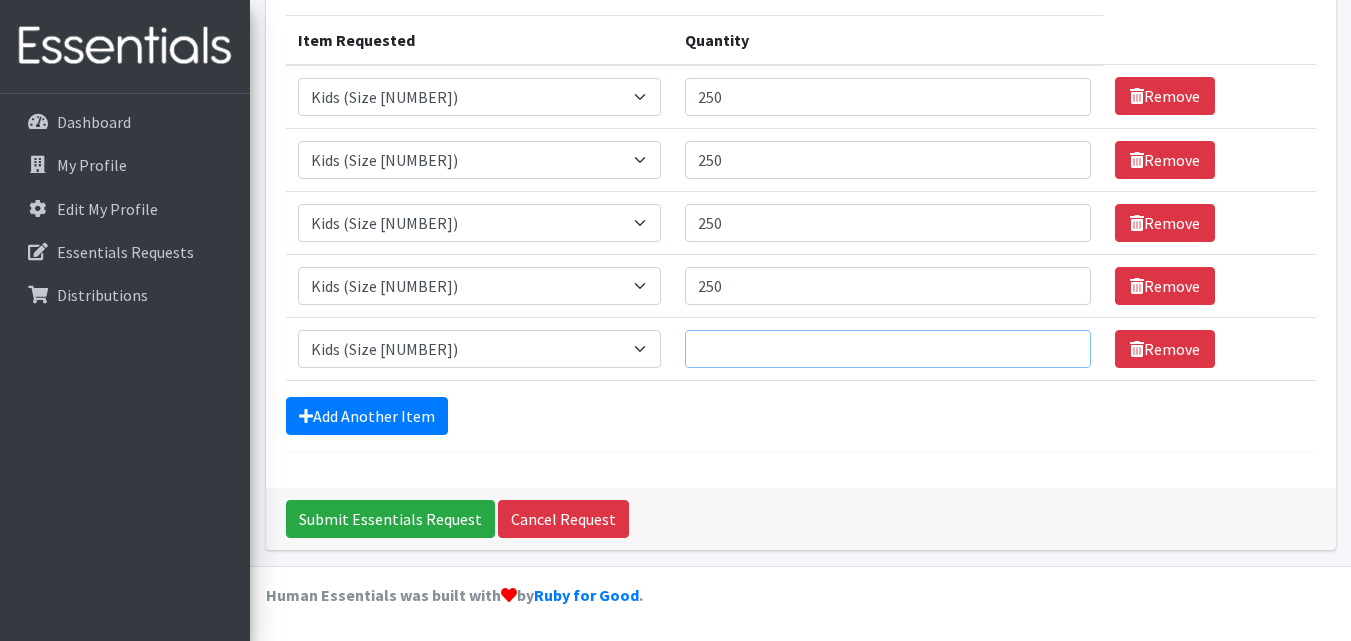 click on "Quantity" at bounding box center [888, 349] 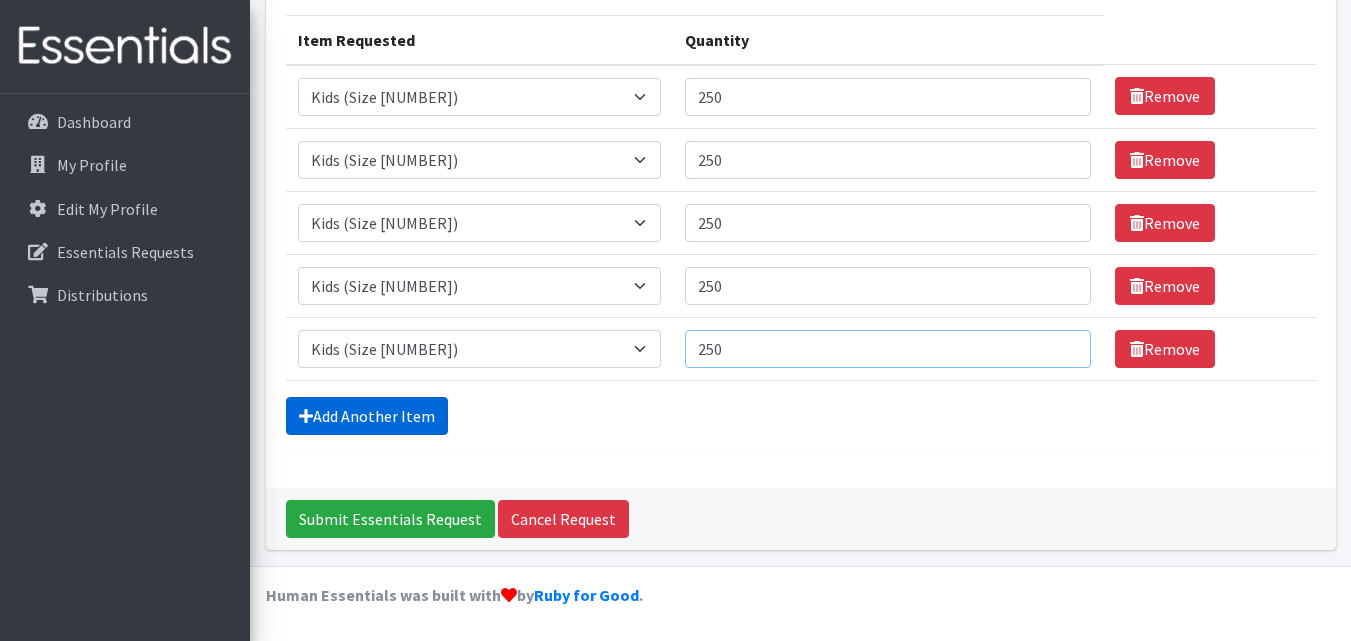 type on "250" 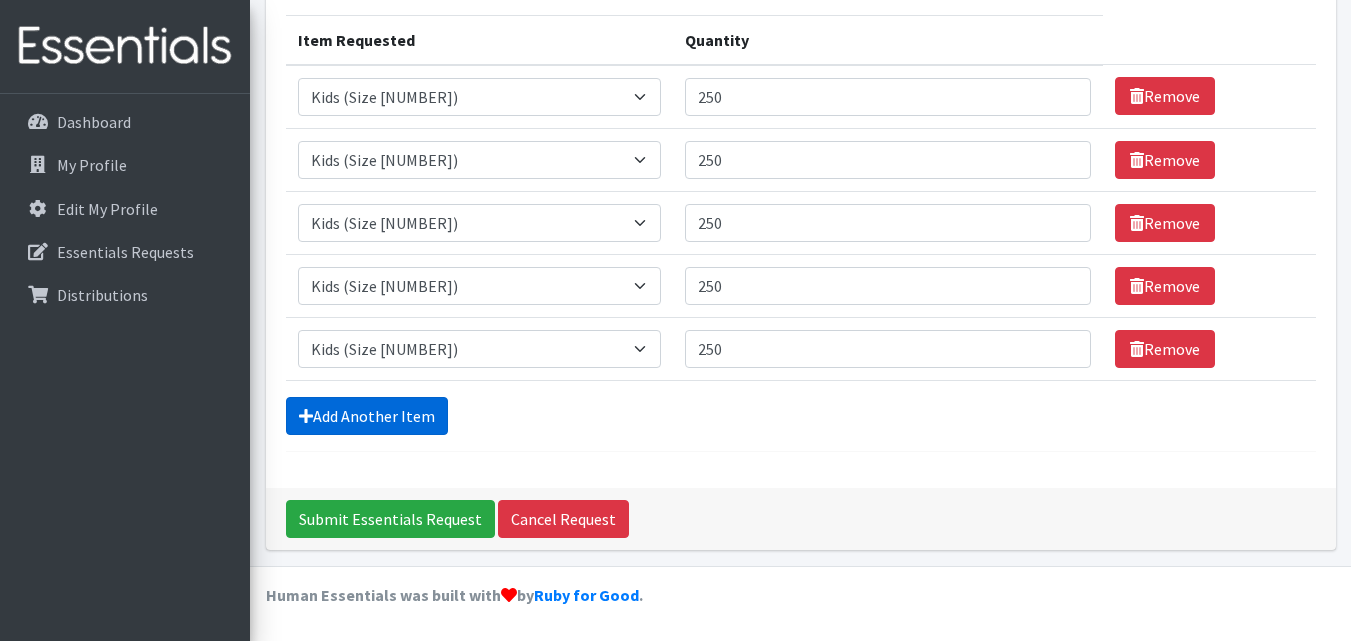 click on "Add Another Item" at bounding box center [367, 416] 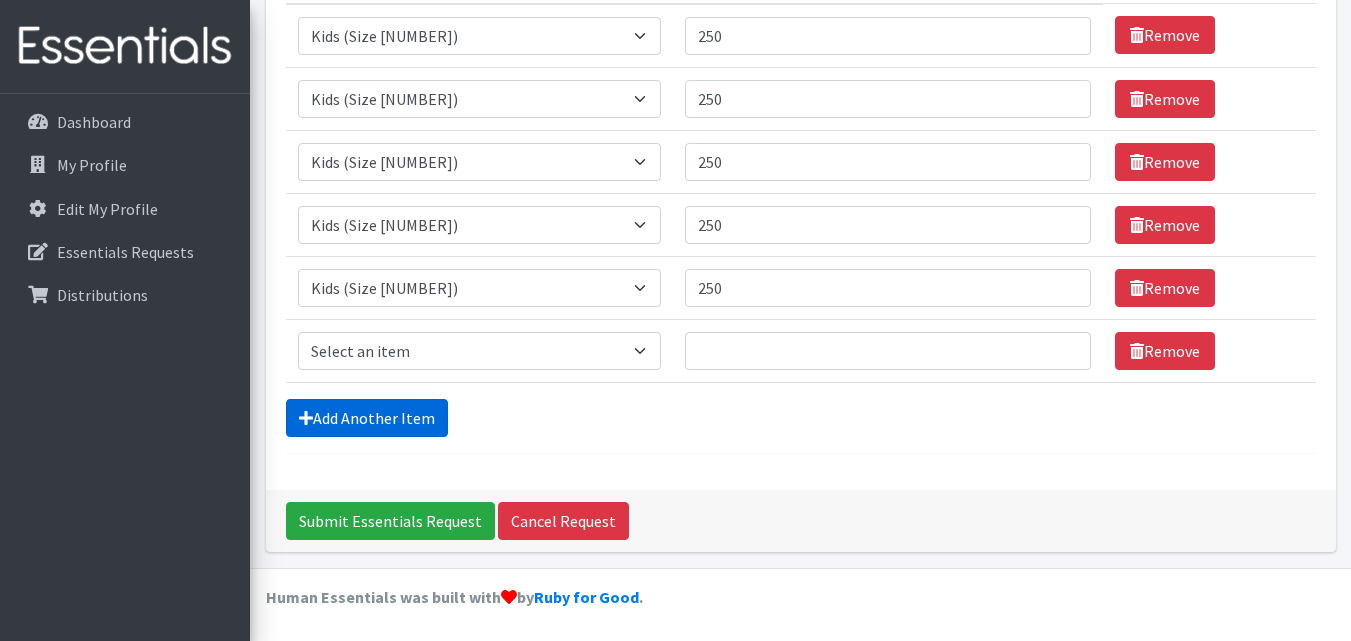 scroll, scrollTop: 308, scrollLeft: 0, axis: vertical 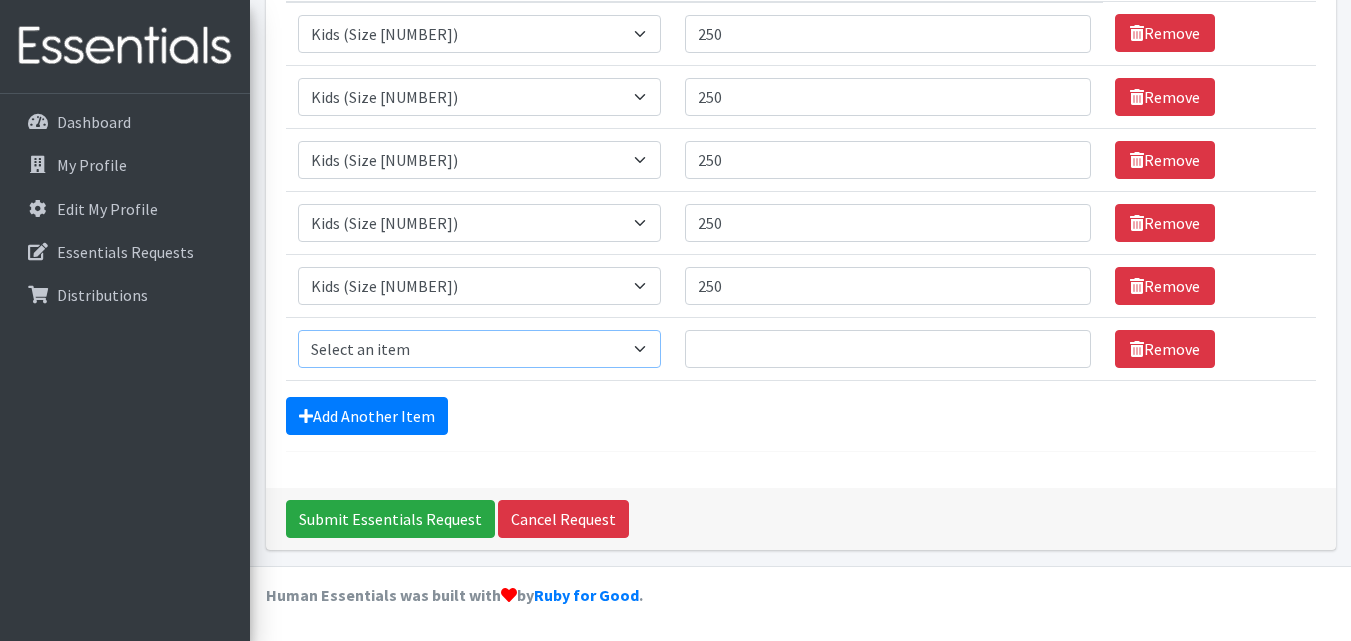 click on "Select an item
1 month period supply kit
Kids (Newborn)
Kids (Size 1)
Kids (Size 2)
Kids (Size 3)
Kids (Size 4)
Kids (Size 5)
Kids (Size 6)
Kids Pull-Ups (2T-3T)
Kids Pull-Ups (3T-4T)
Kids Pull-Ups (4T-5T)
Other
Wipes (Baby)" at bounding box center [479, 349] 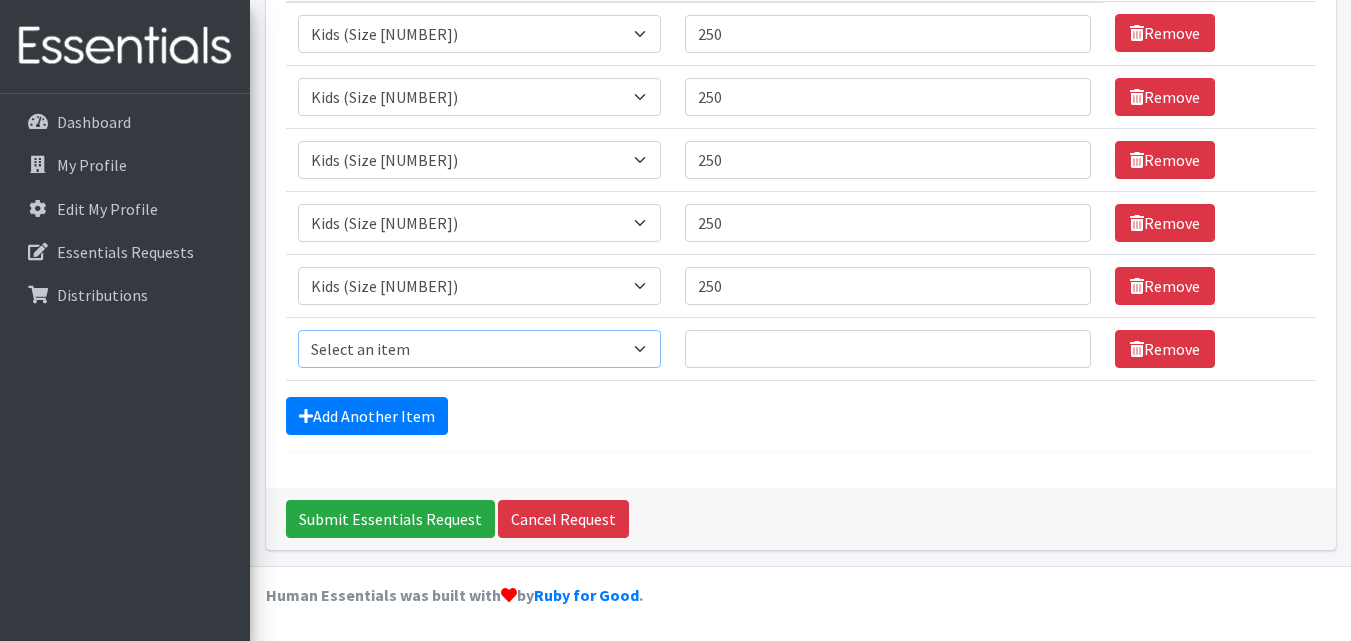 select on "15043" 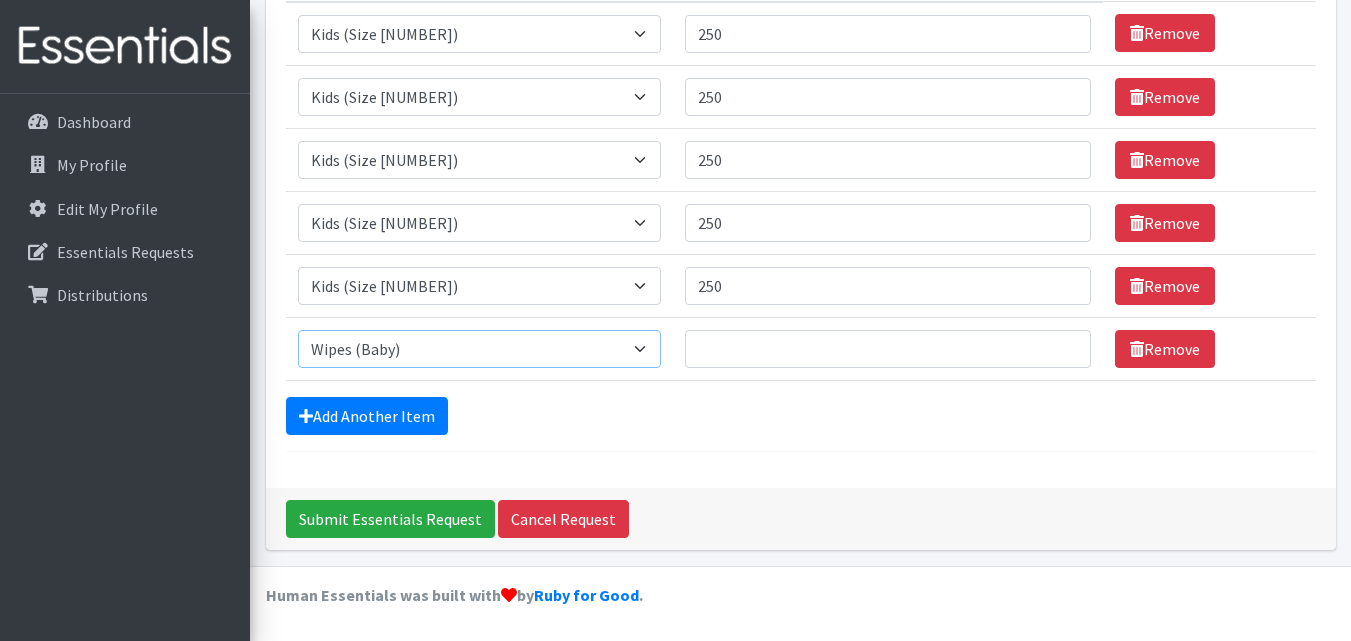 click on "Select an item
1 month period supply kit
Kids (Newborn)
Kids (Size 1)
Kids (Size 2)
Kids (Size 3)
Kids (Size 4)
Kids (Size 5)
Kids (Size 6)
Kids Pull-Ups (2T-3T)
Kids Pull-Ups (3T-4T)
Kids Pull-Ups (4T-5T)
Other
Wipes (Baby)" at bounding box center [479, 349] 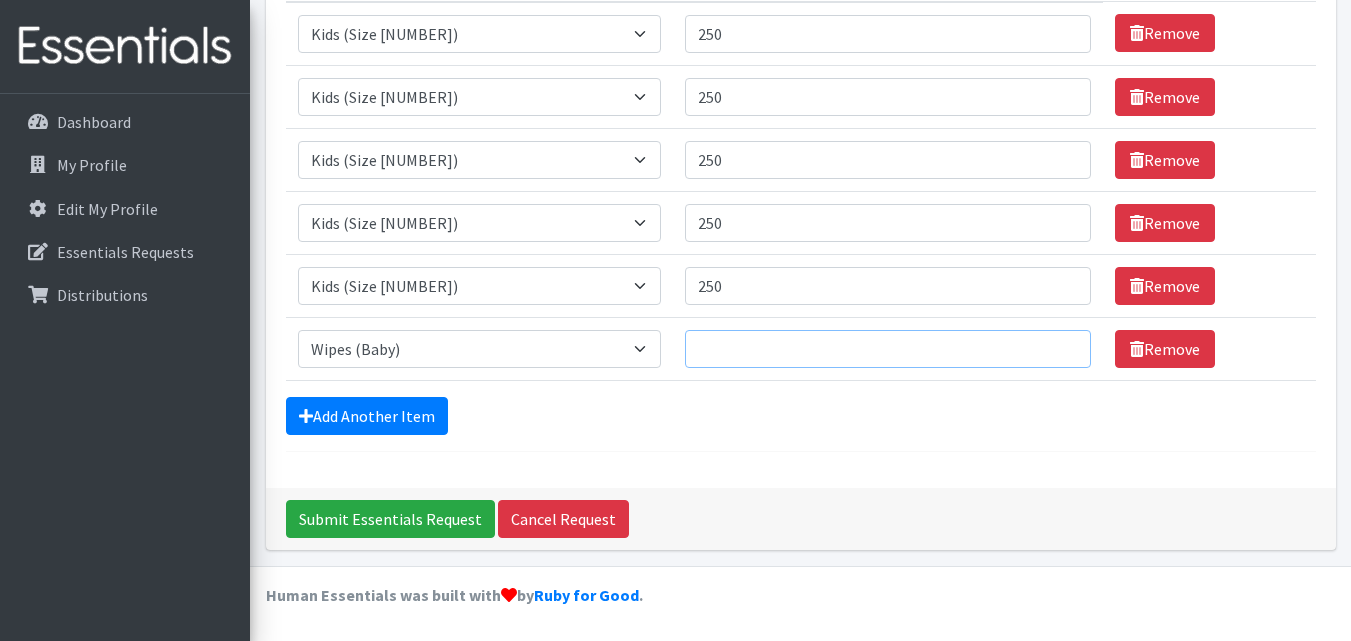 click on "Quantity" at bounding box center [888, 349] 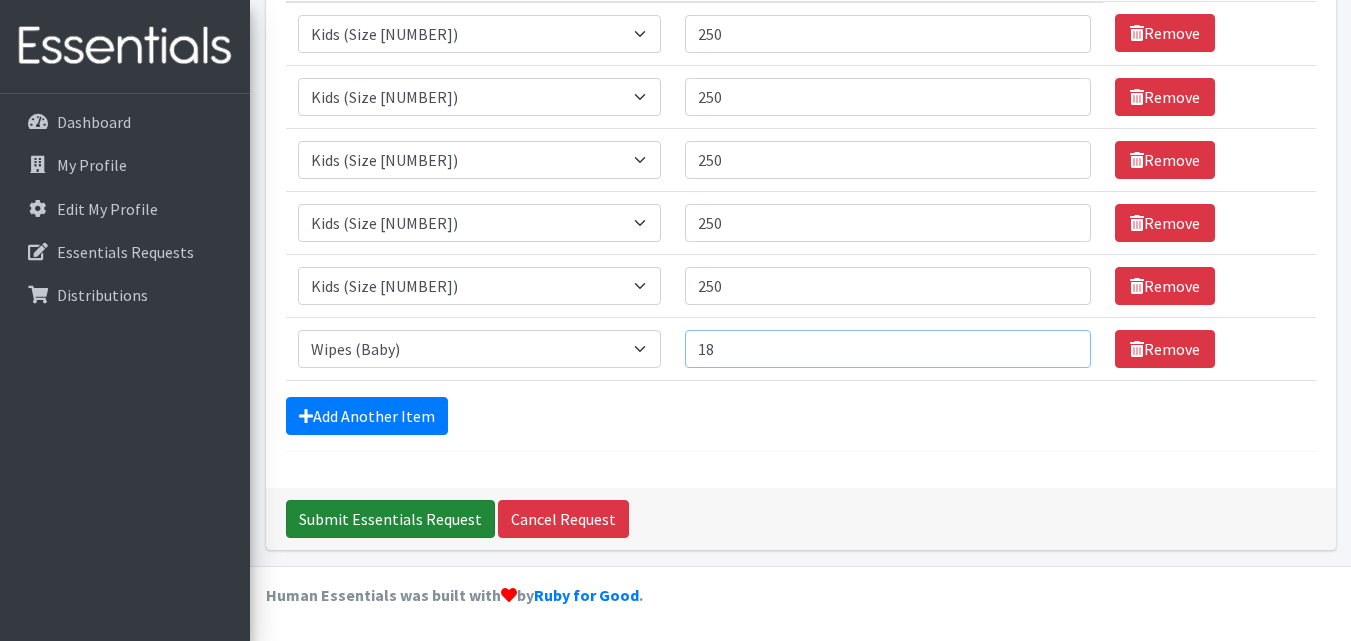 type on "18" 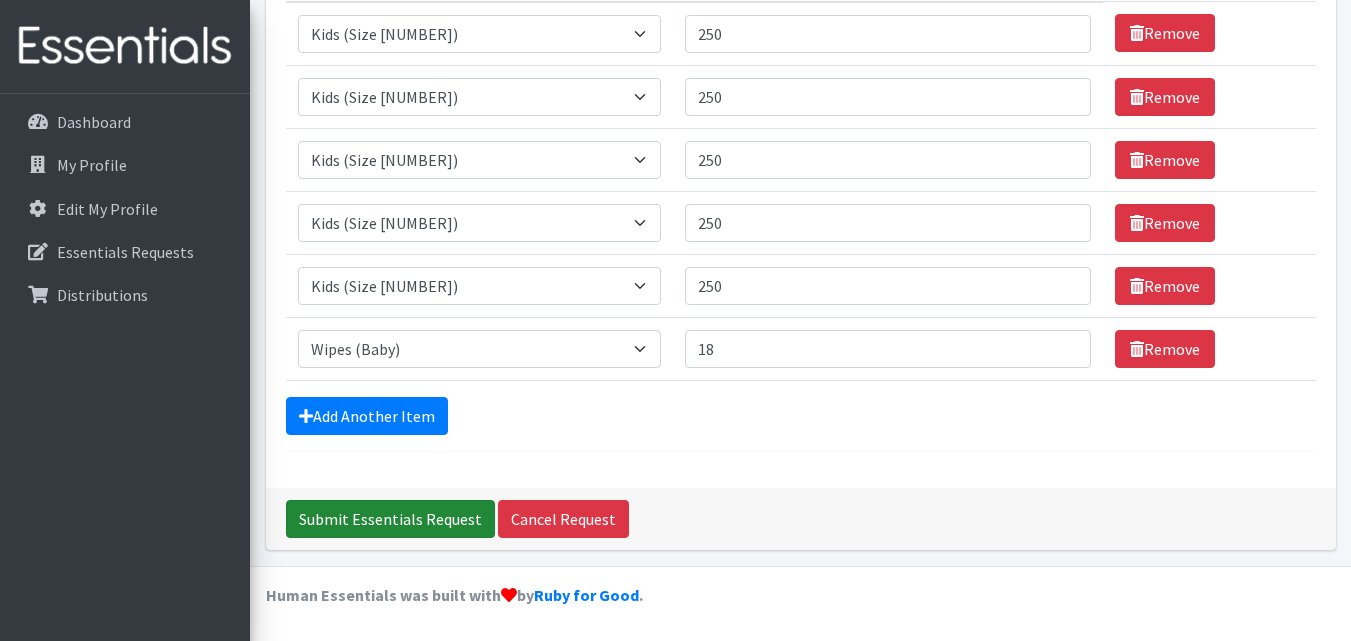 click on "Submit Essentials Request" at bounding box center (390, 519) 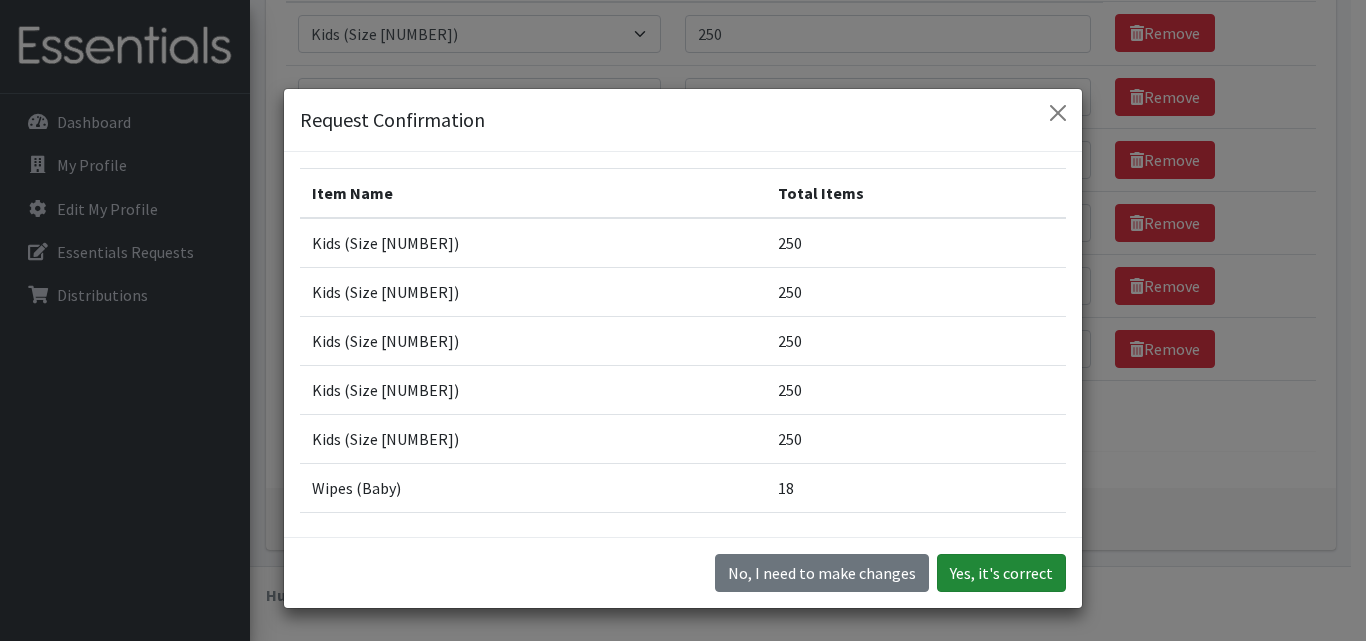 click on "Yes, it's correct" at bounding box center (1001, 573) 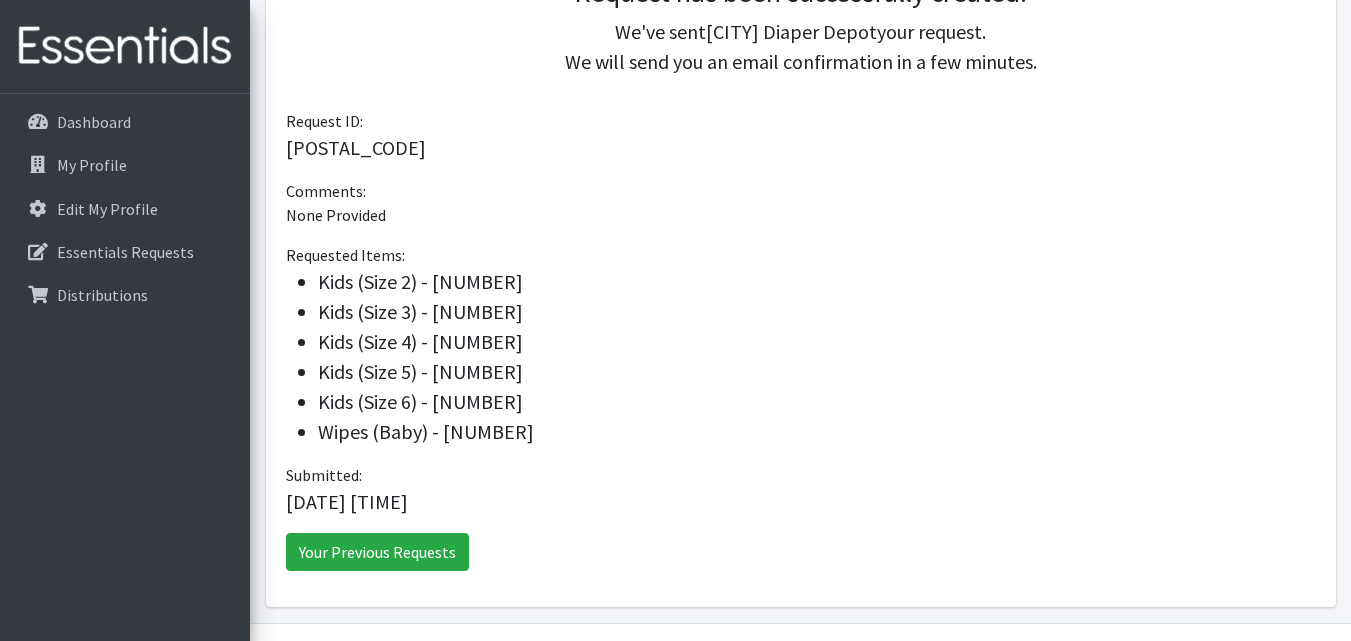 scroll, scrollTop: 428, scrollLeft: 0, axis: vertical 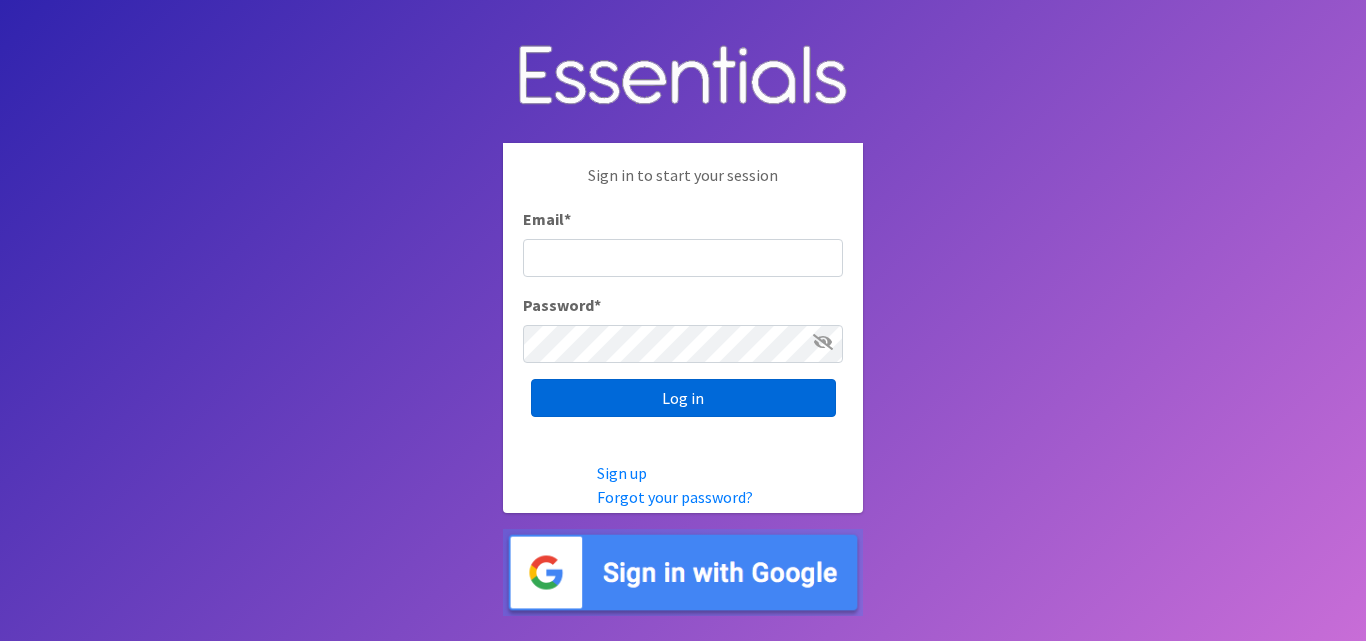 type on "[EMAIL]" 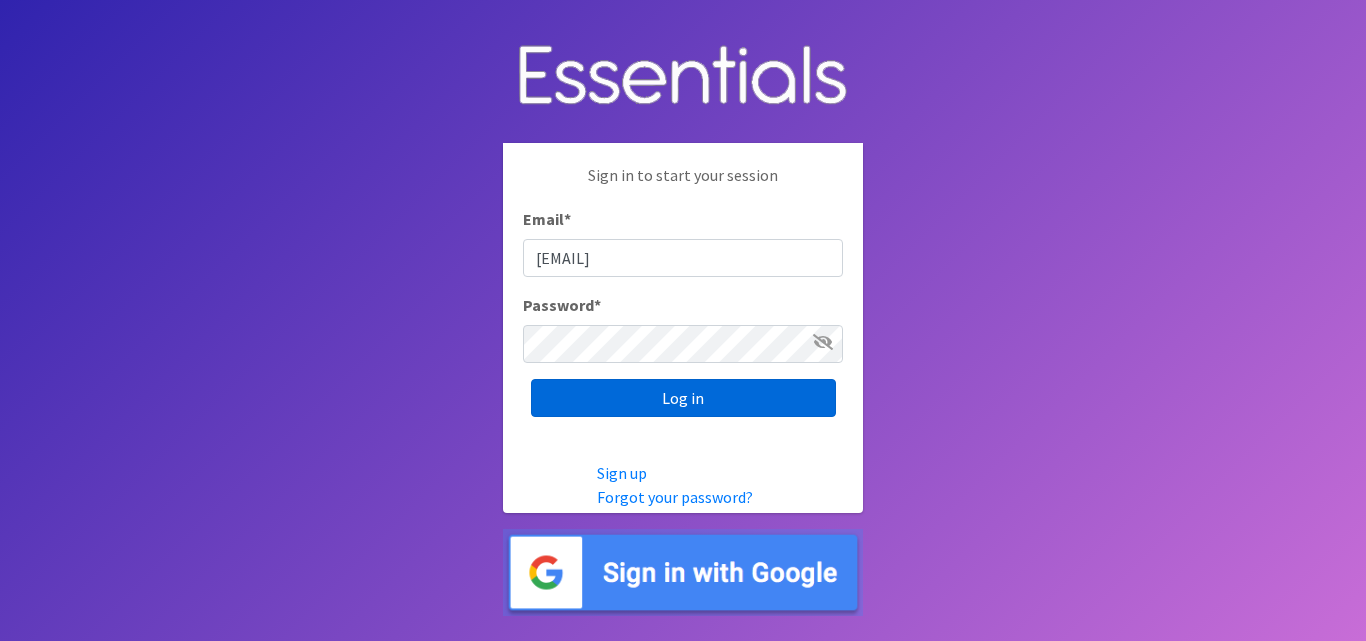 click on "Log in" at bounding box center (683, 398) 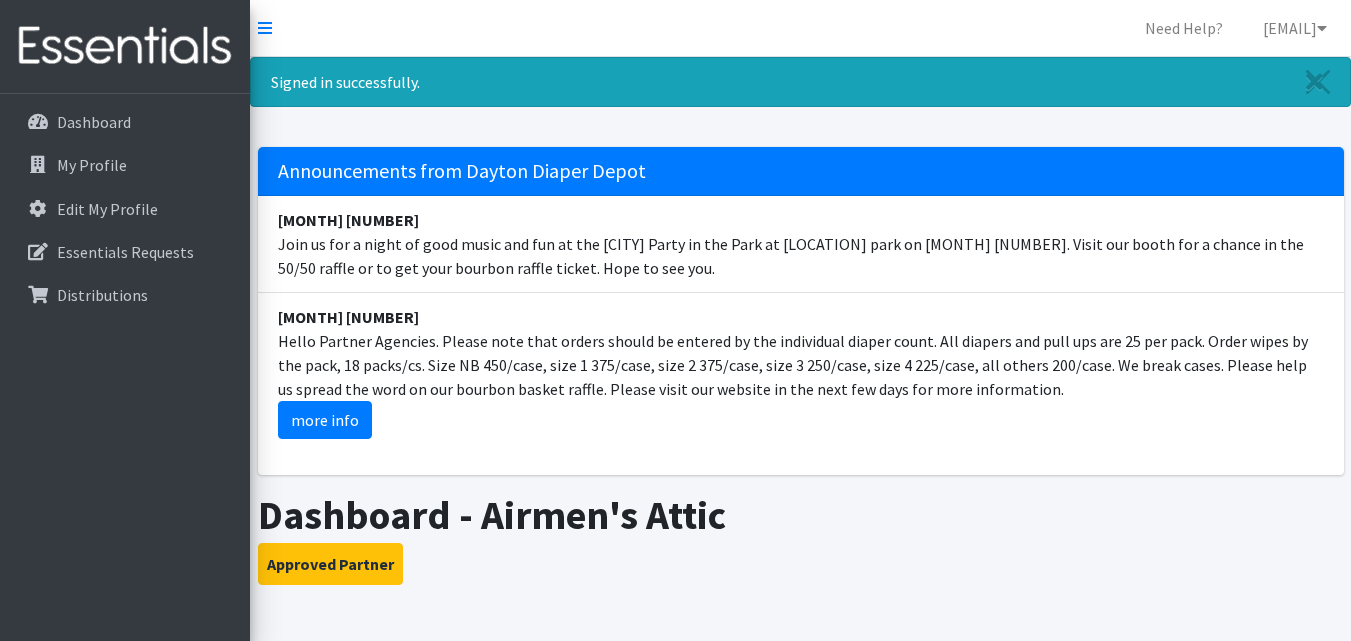 scroll, scrollTop: 0, scrollLeft: 0, axis: both 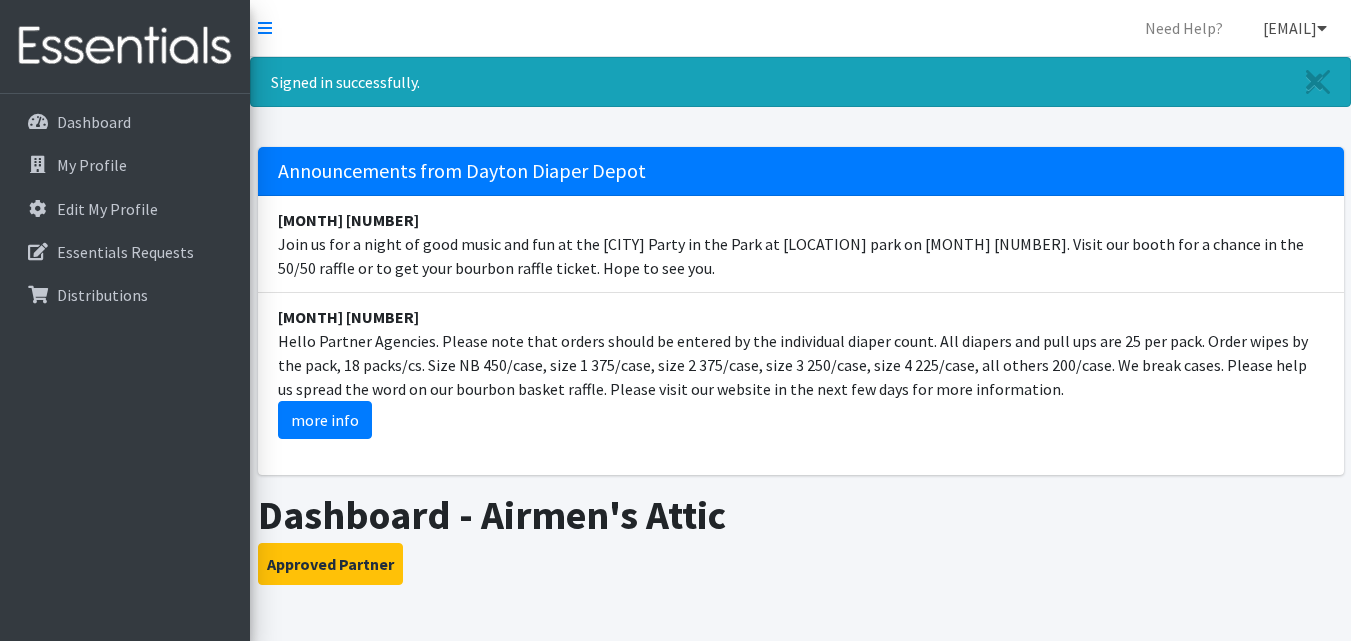 click on "[EMAIL]" at bounding box center (1295, 28) 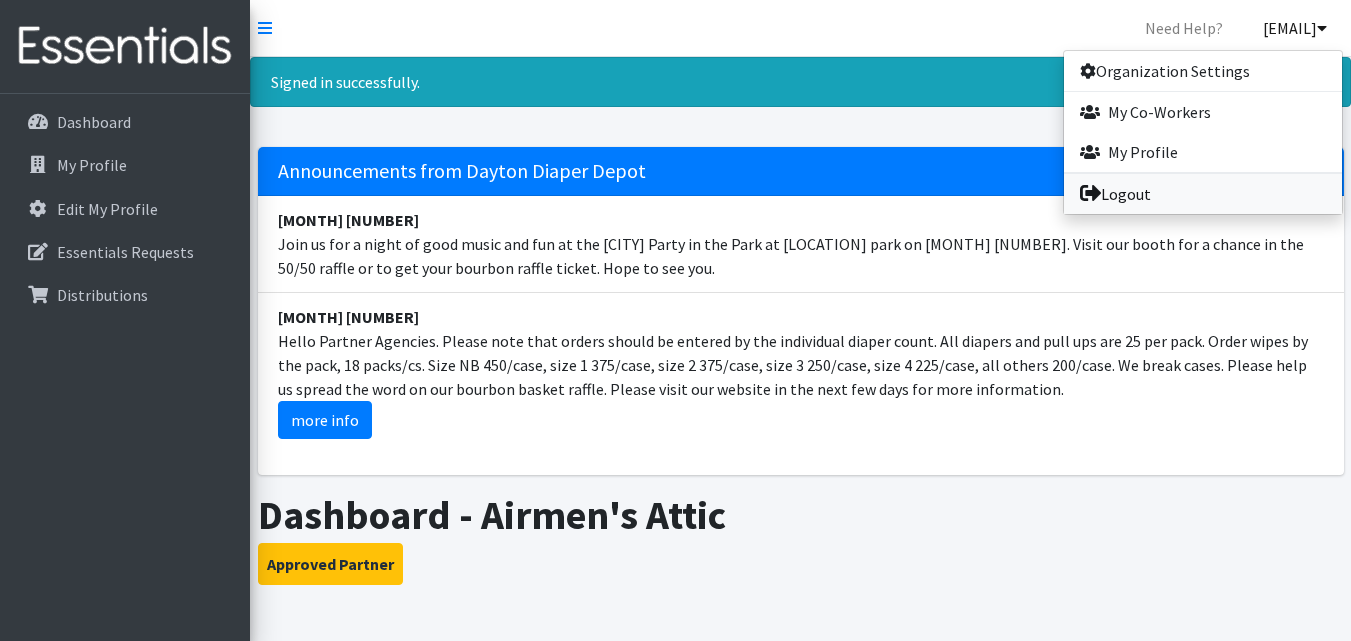 click on "Logout" at bounding box center [1203, 194] 